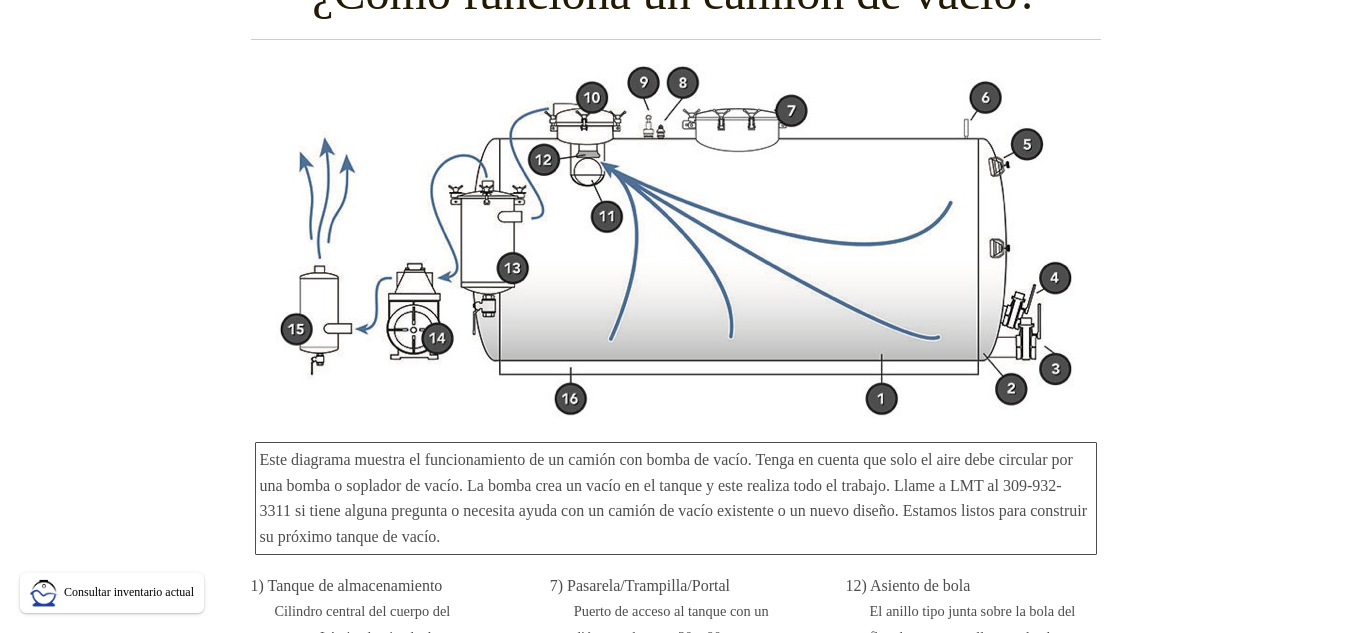 scroll, scrollTop: 175, scrollLeft: 0, axis: vertical 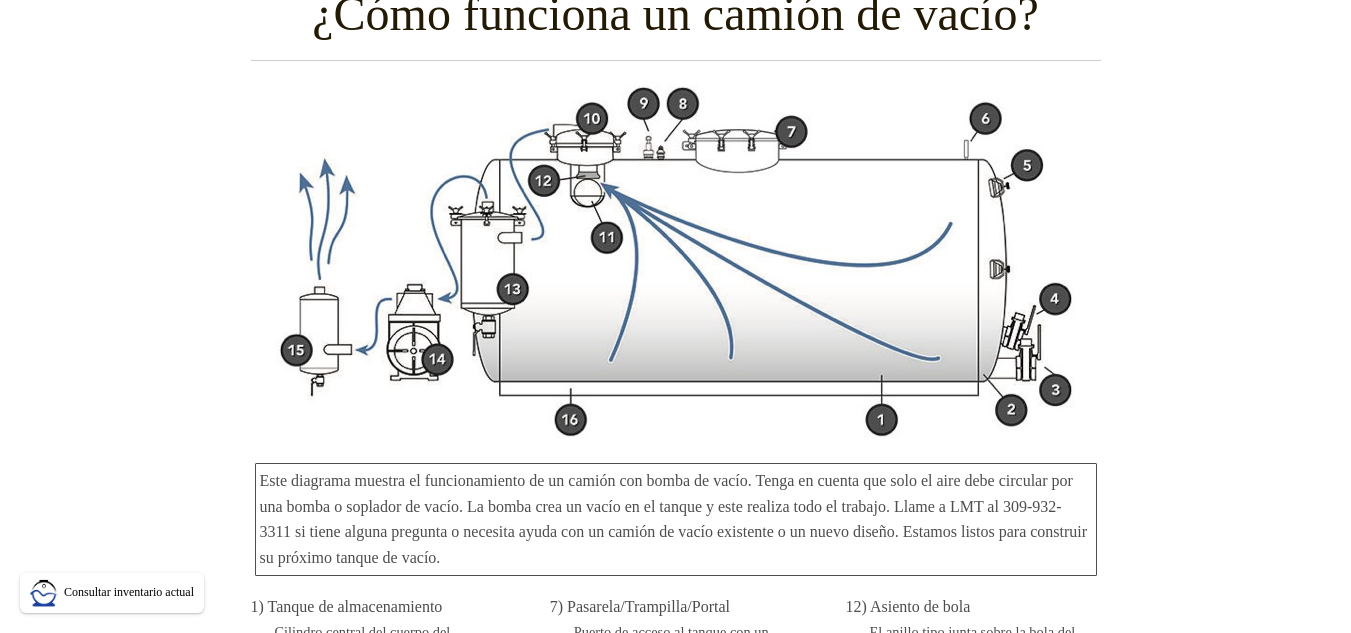 click on "Cómo funciona un camión de vacío?
Este diagrama muestra el funcionamiento de un camión con bomba de vacío. Tenga en cuenta que solo el aire debe circular por una bomba o soplador de vacío. La bomba crea un vacío en el tanque y este realiza todo el trabajo. Llame a LMT al [PHONE] si tiene alguna pregunta o necesita ayuda con un camión de vacío existente o un nuevo diseño. Estamos listos para construir su próximo tanque de vacío.     1) Tanque de almacenamiento Cilindro central del cuerpo del tanque. Lámina laminada de acero o acero inoxidable, generalmente de 6,35 mm de espesor. 2) Cabeza del tanque Tapa del cuerpo del tanque. En LMT, utilizamos un proceso de brida y plato (F&D) para formar las tapas de nuestros tanques. Fabricadas con el mismo material que la lata. 3) Puerto de descarga Generalmente, tubería de 3", 4" o 6" conectada a una válvula de palanca, mariposa o bola." at bounding box center [675, 928] 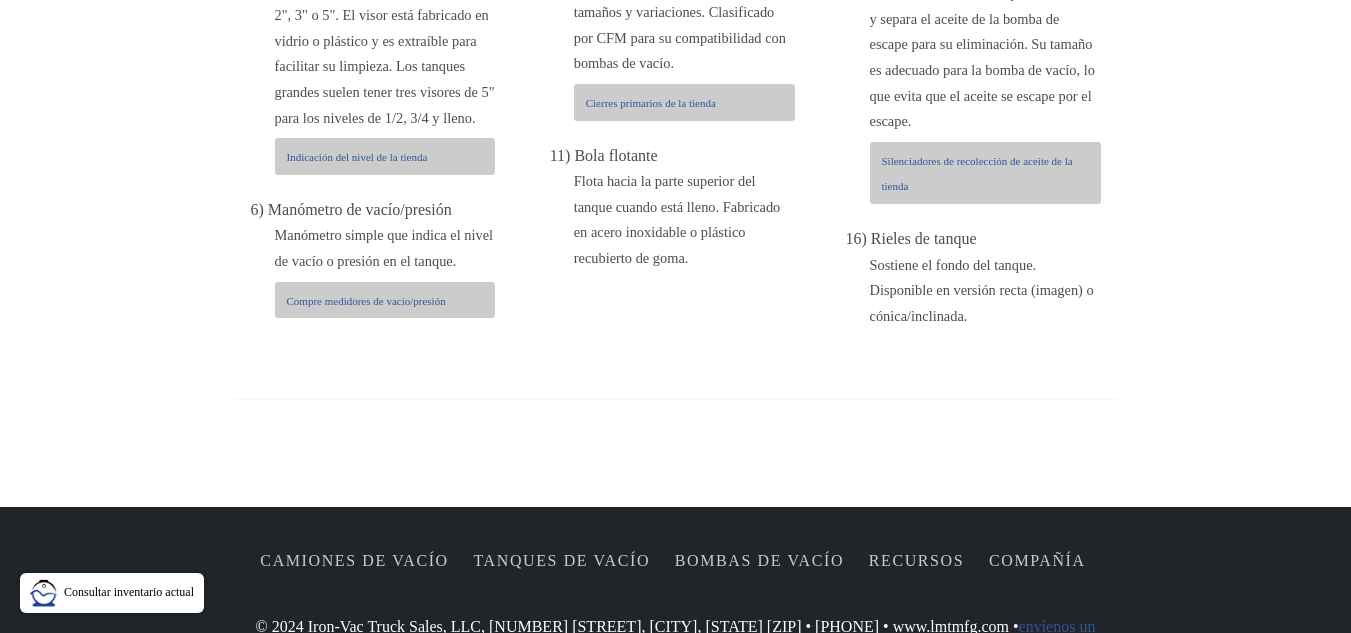 scroll, scrollTop: 1675, scrollLeft: 0, axis: vertical 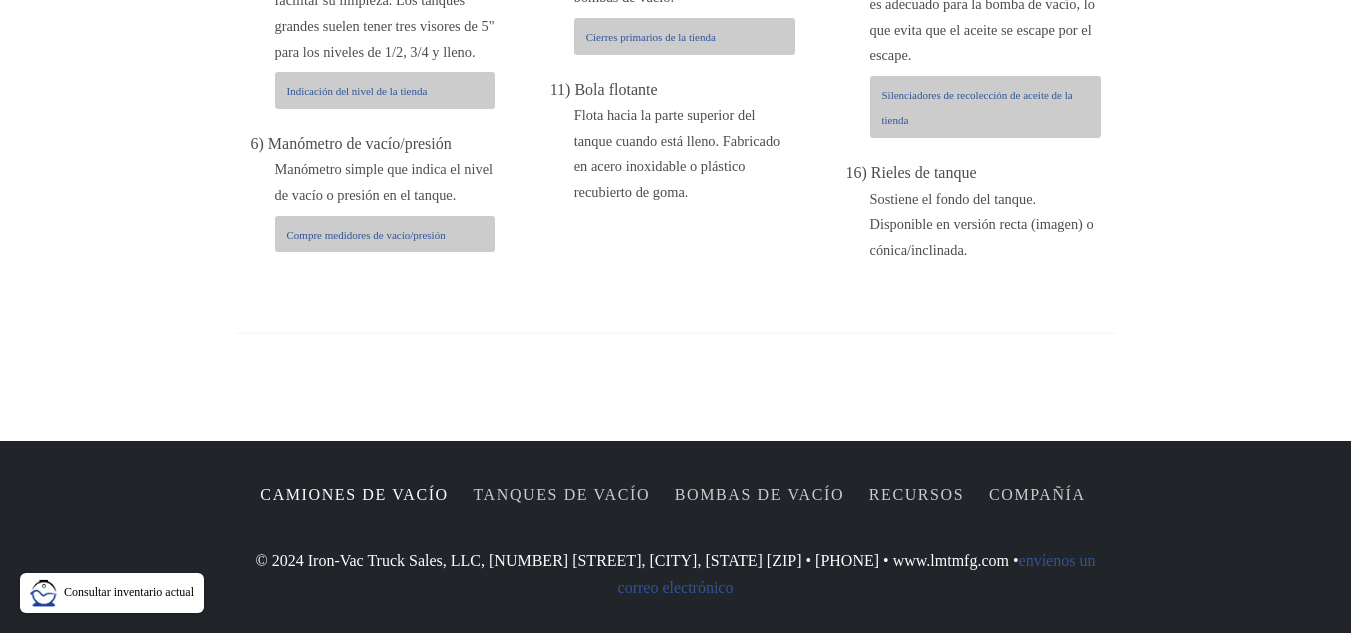 click on "Camiones de vacío" at bounding box center [354, 494] 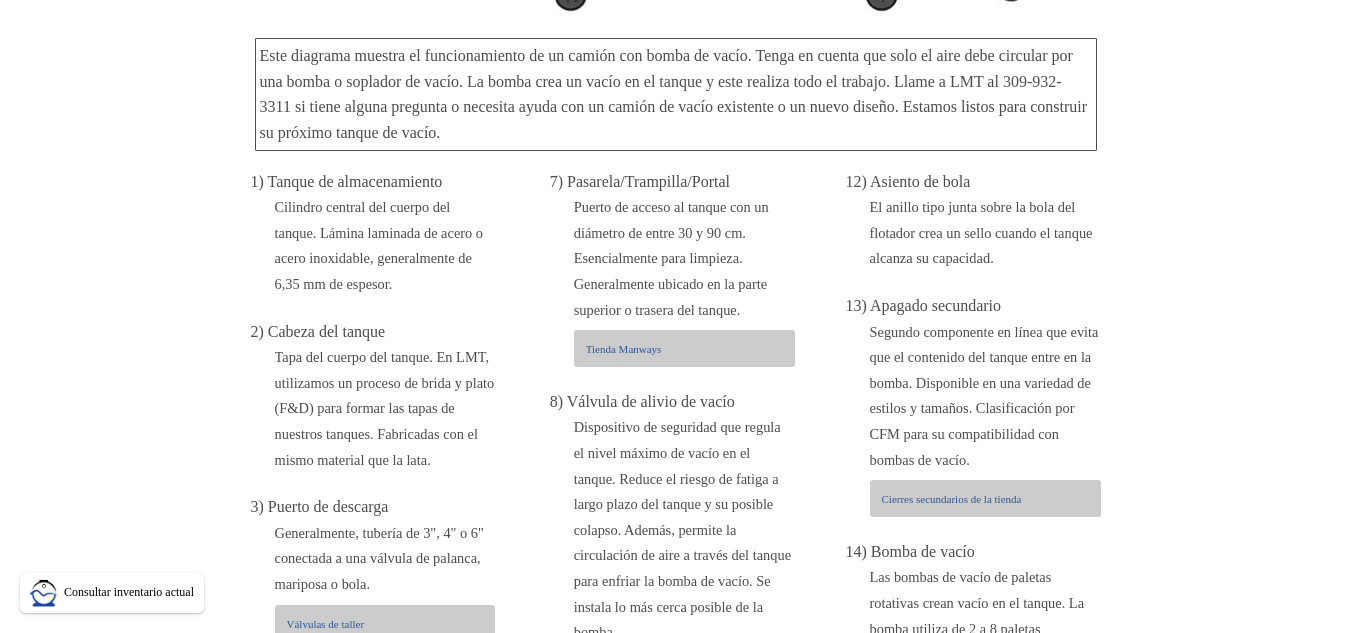 scroll, scrollTop: 0, scrollLeft: 0, axis: both 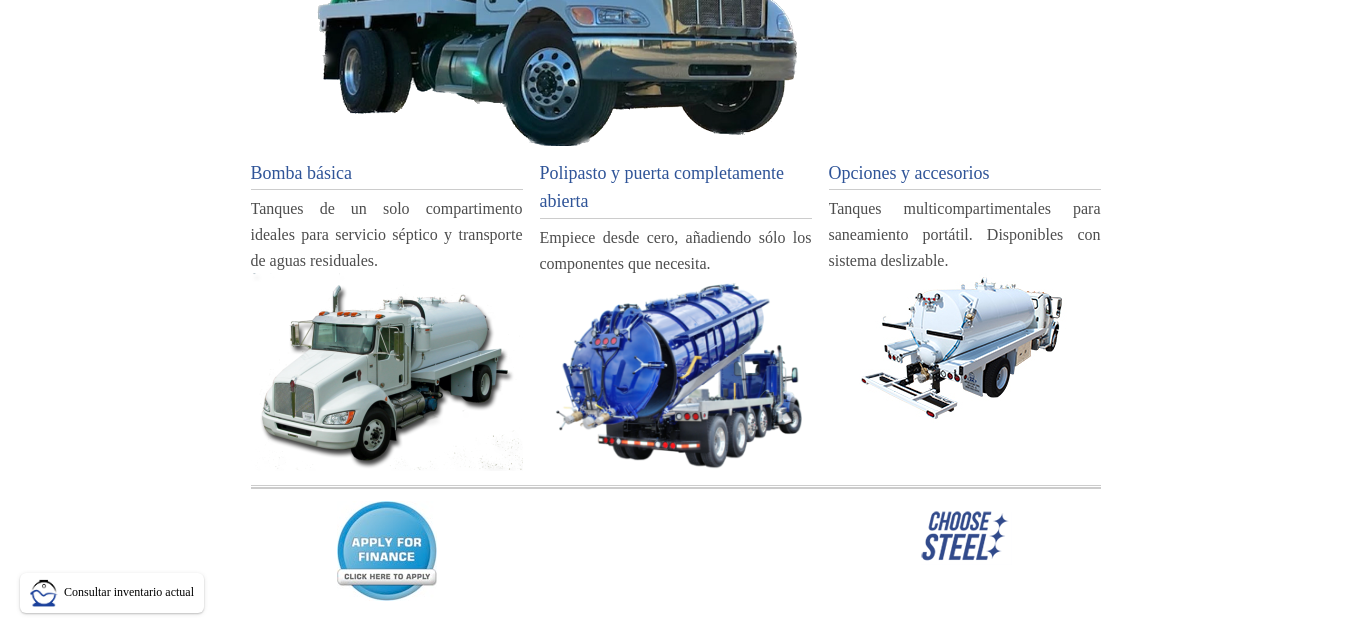 click at bounding box center [676, 373] 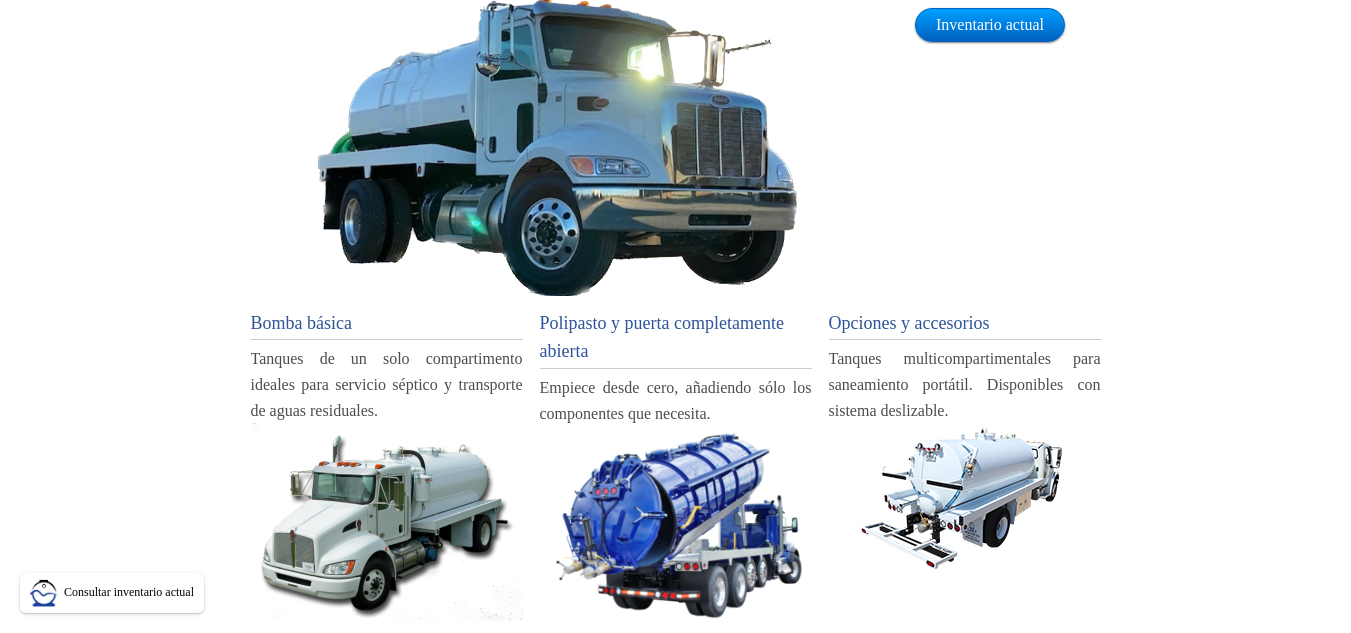scroll, scrollTop: 0, scrollLeft: 0, axis: both 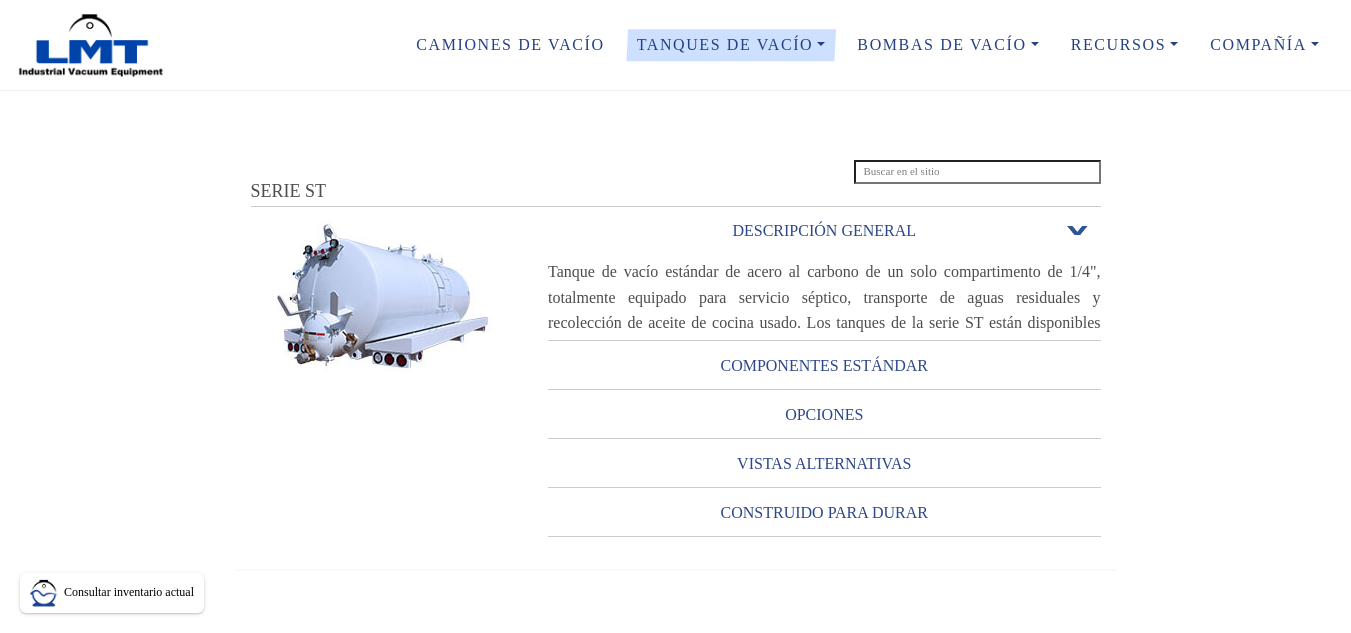 click on "SERIE ST
SERIE ST
DESCRIPCIÓN GENERAL Abrir o cerrar   Tanque de vacío estándar de acero al carbono de un solo compartimento de 1/4", totalmente equipado para servicio séptico, transporte de aguas residuales y recolección de aceite de cocina usado. Los tanques de la serie ST están disponibles con una amplia variedad de opciones y opciones de personalización.
COMPONENTES ESTÁNDAR Abrir o cerrar     • Tanque de vacío de acero al carbono A36 de un solo compartimento de 1/4" • Dos (2) deflectores internos anti-sobretensión estándar* • Bandejas de manguera desmontables de longitud completa fabricadas con acero al carbono A36 de calibre 12 • Rieles de longitud completa fabricados con acero al carbono A36 de 1/4" (disponibles rectos o cónicos) • • • •   • • • • • • • • •" at bounding box center [675, 384] 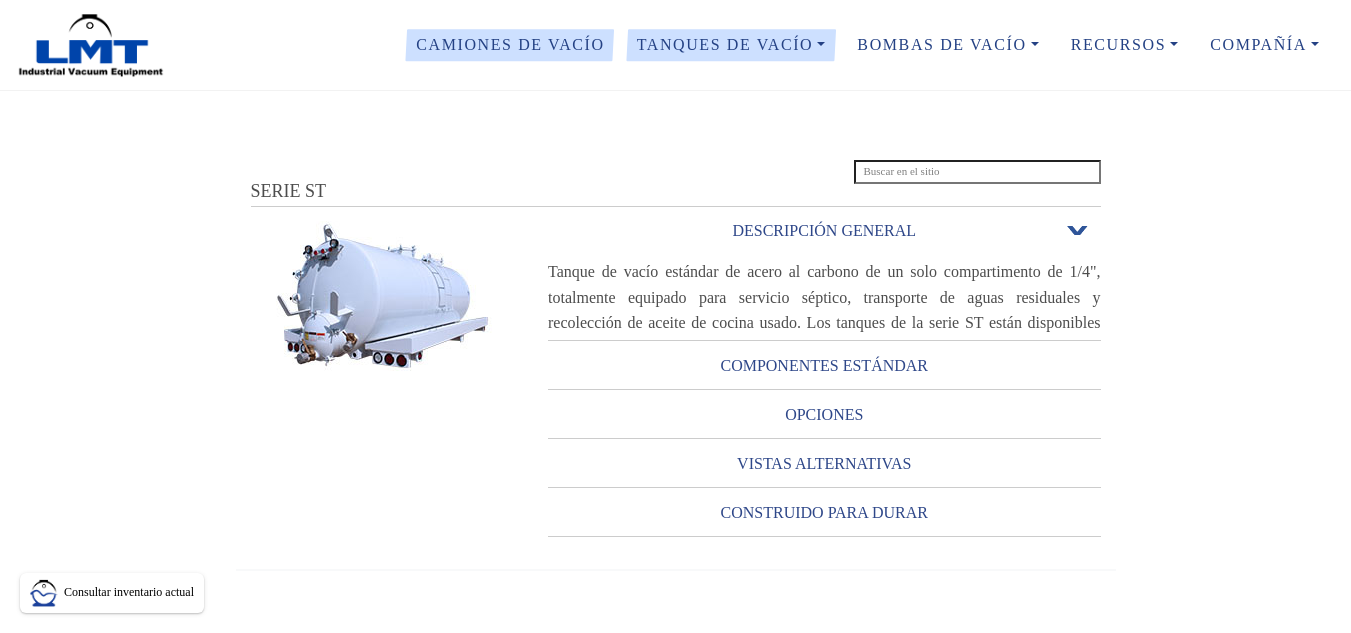 click on "Camiones de vacío" at bounding box center [510, 44] 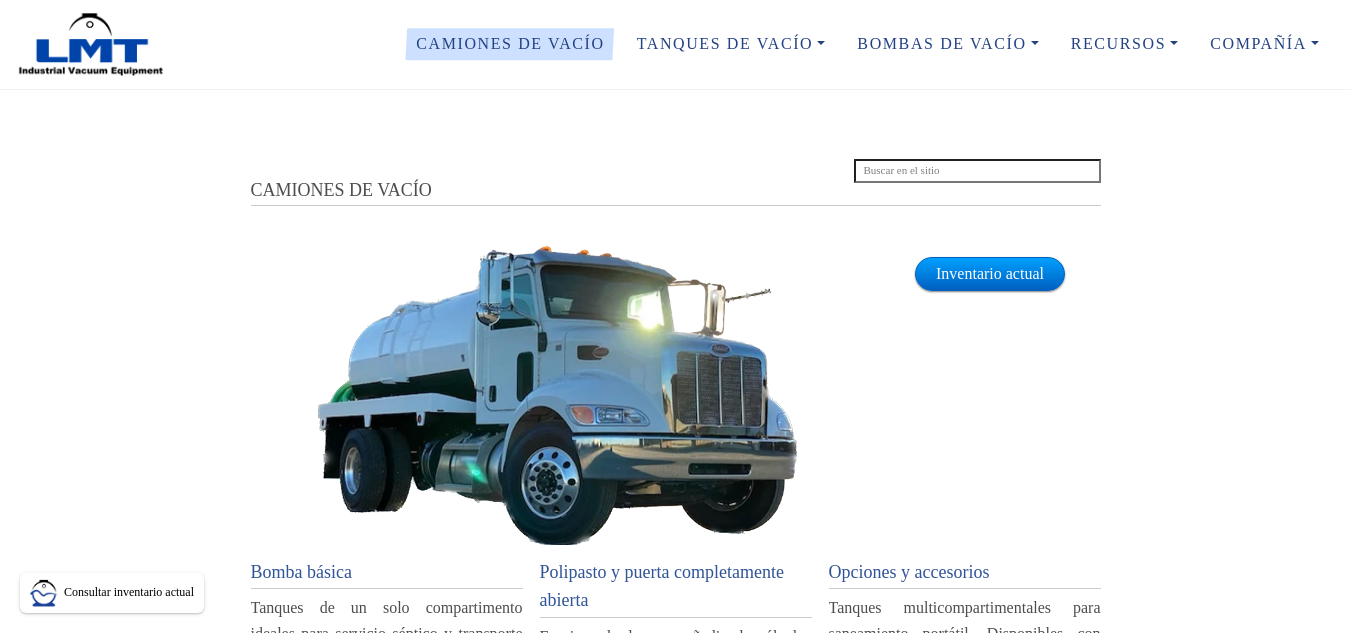 scroll, scrollTop: 0, scrollLeft: 0, axis: both 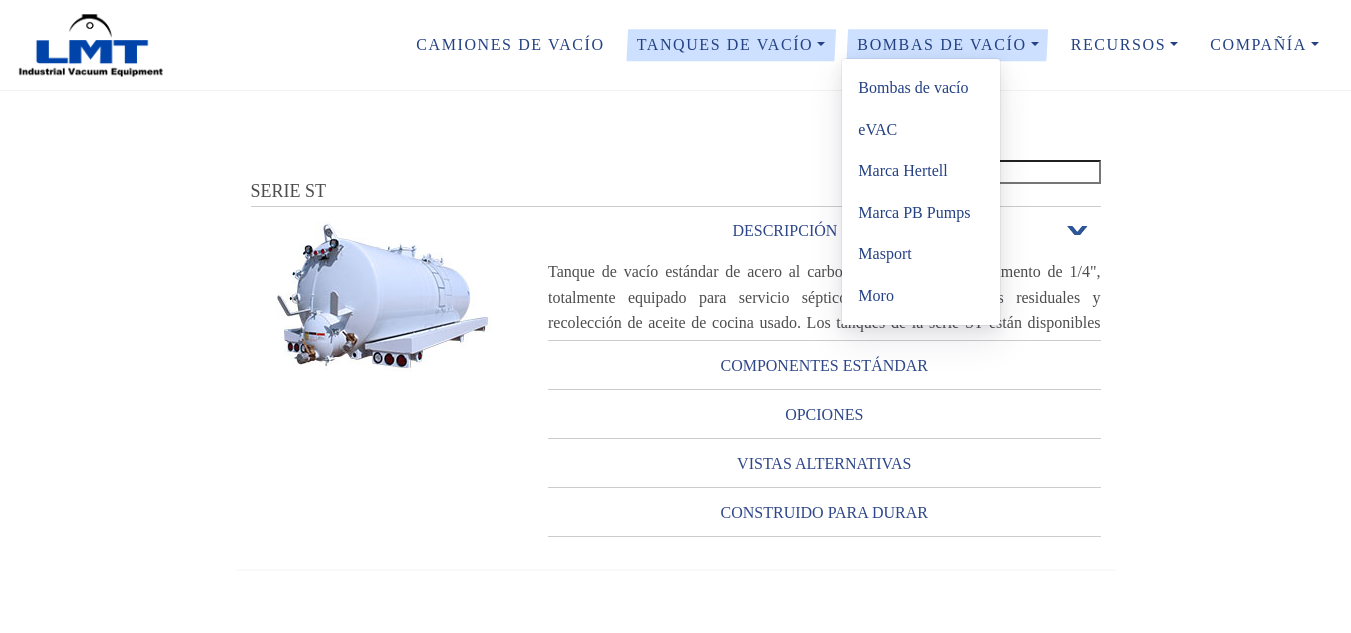 click on "eVAC" at bounding box center (877, 129) 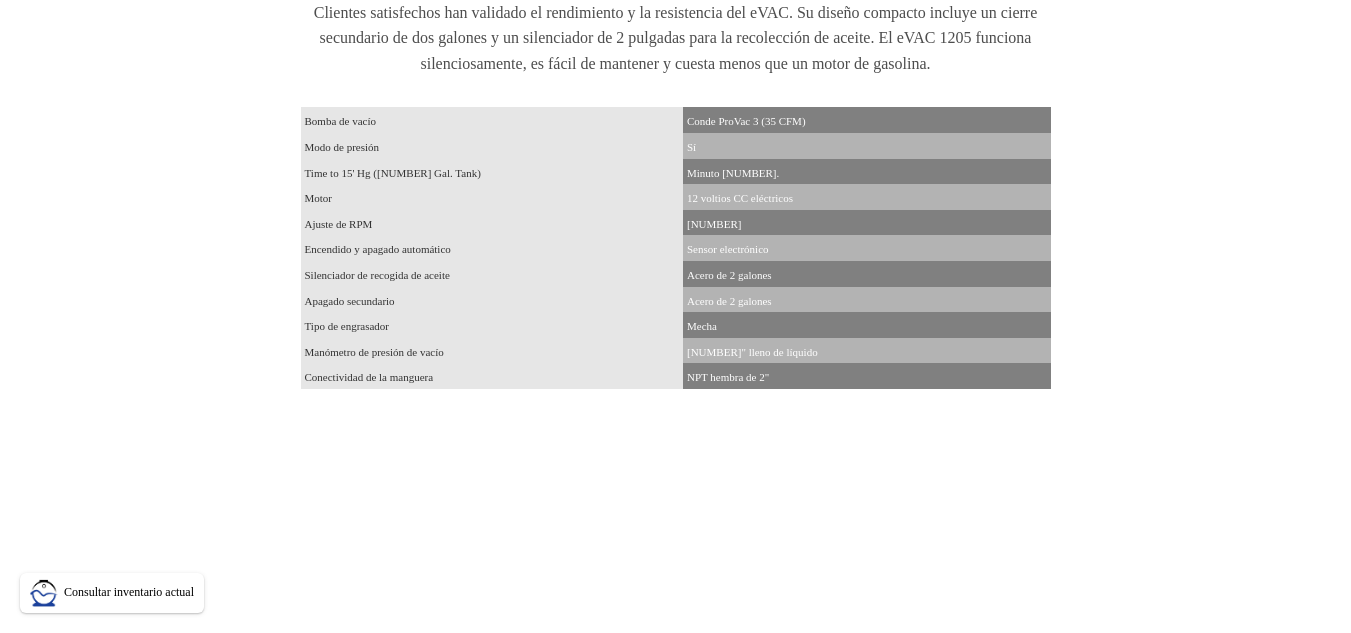 scroll, scrollTop: 1000, scrollLeft: 0, axis: vertical 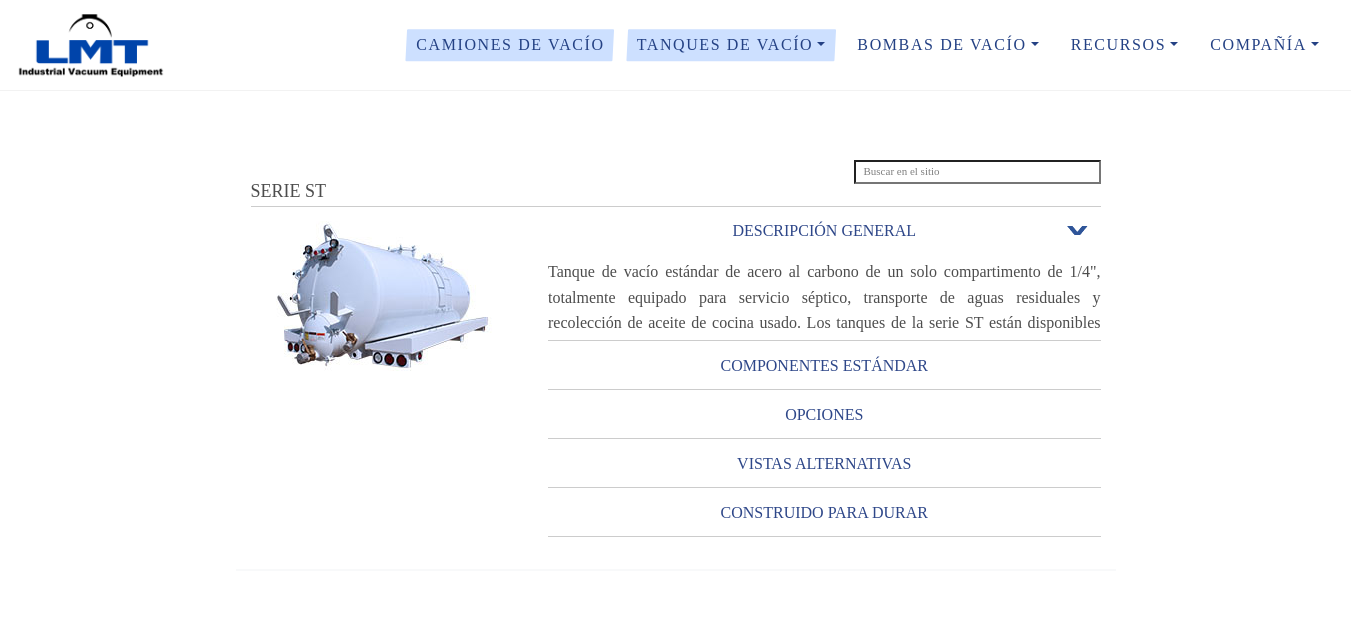 click on "Camiones de vacío" at bounding box center (510, 44) 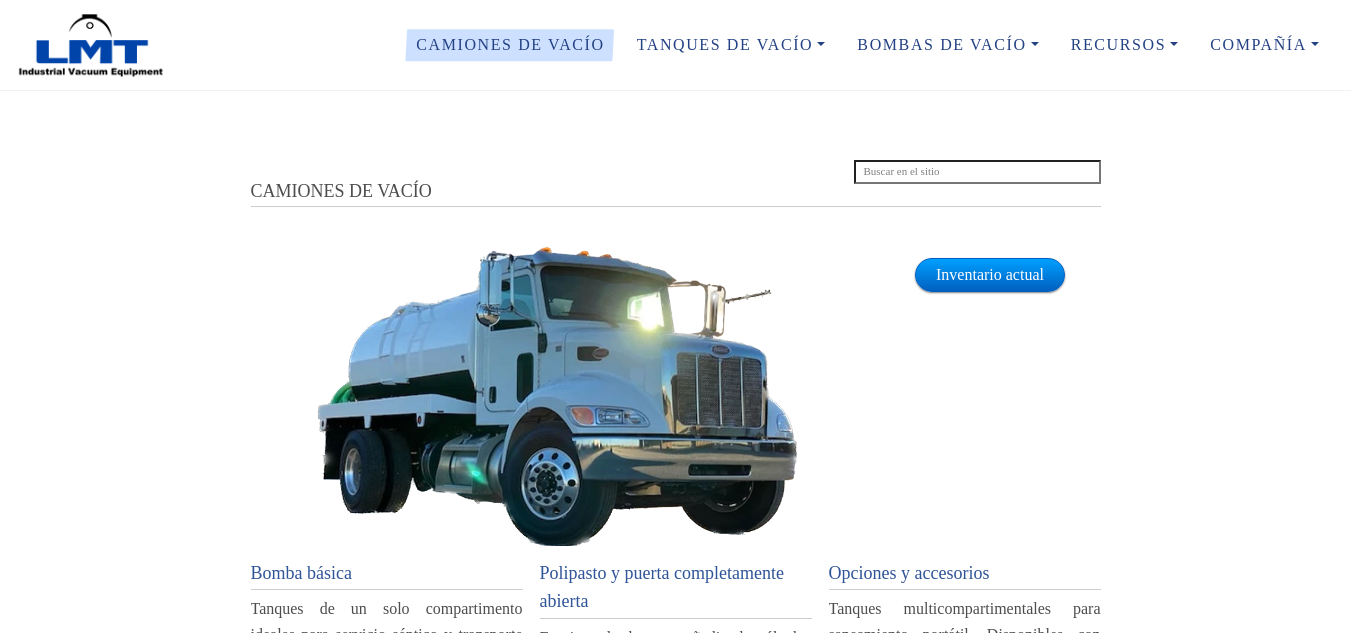 scroll, scrollTop: 0, scrollLeft: 0, axis: both 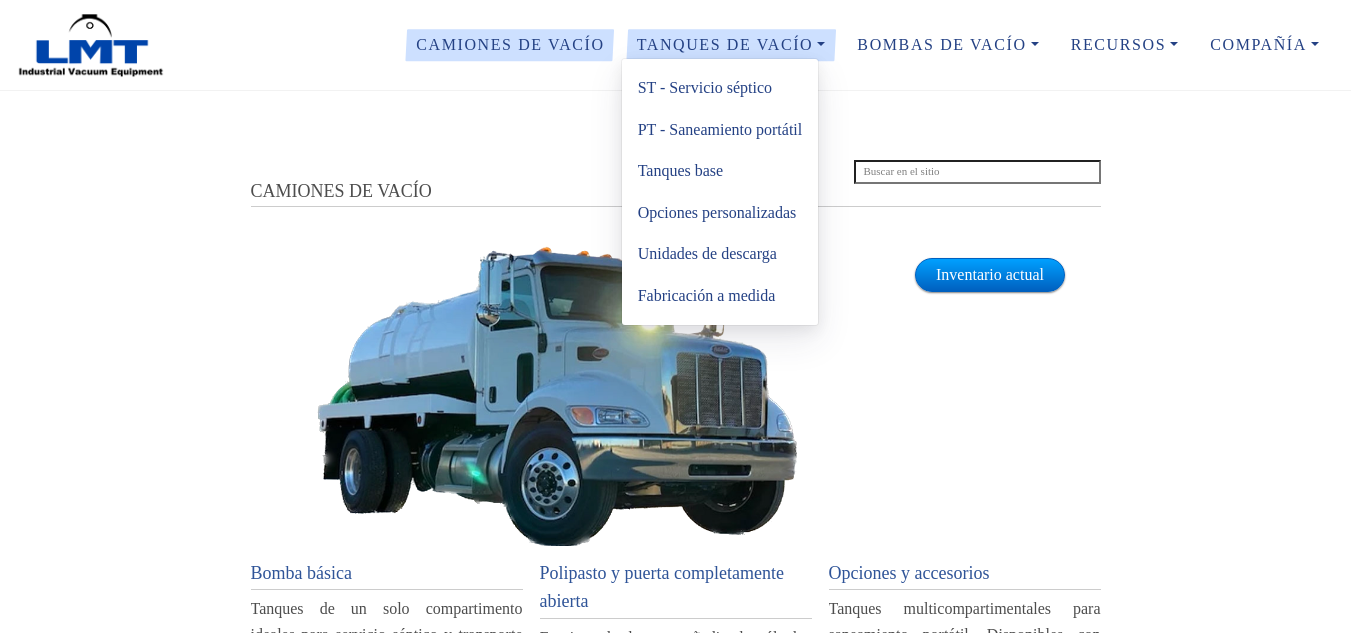 click on "Tanques de vacío" at bounding box center (725, 44) 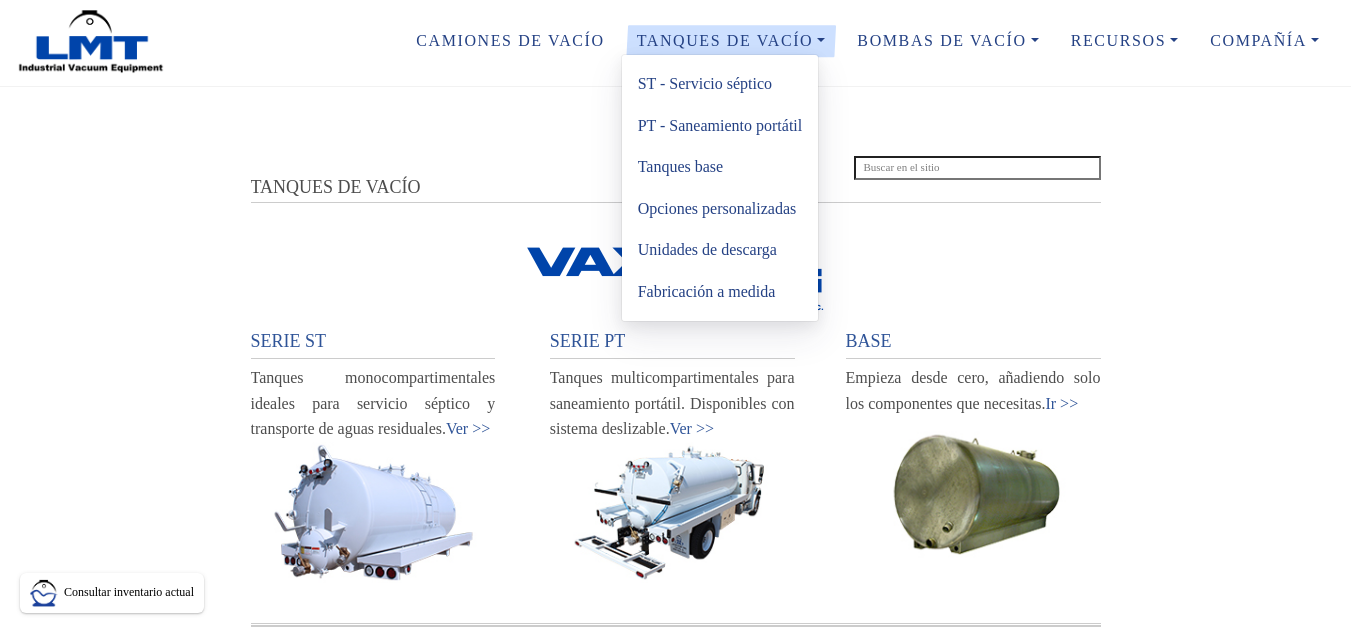 scroll, scrollTop: 0, scrollLeft: 0, axis: both 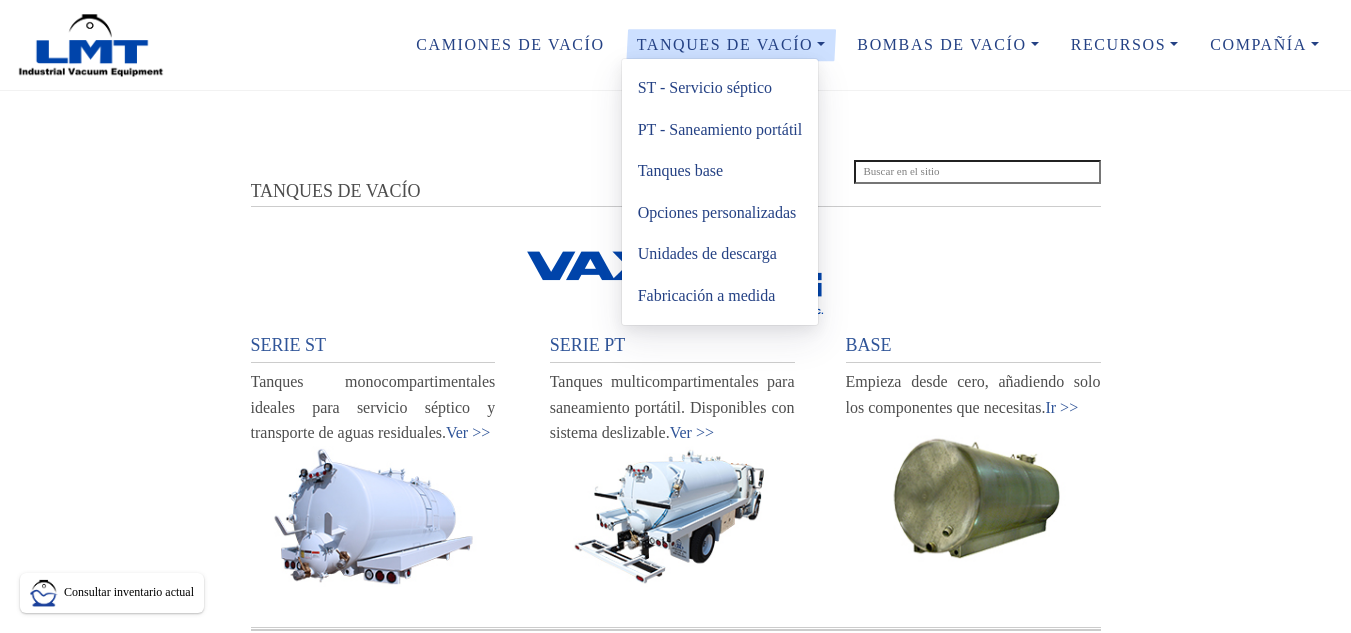 click on "ST - Servicio séptico" at bounding box center (705, 87) 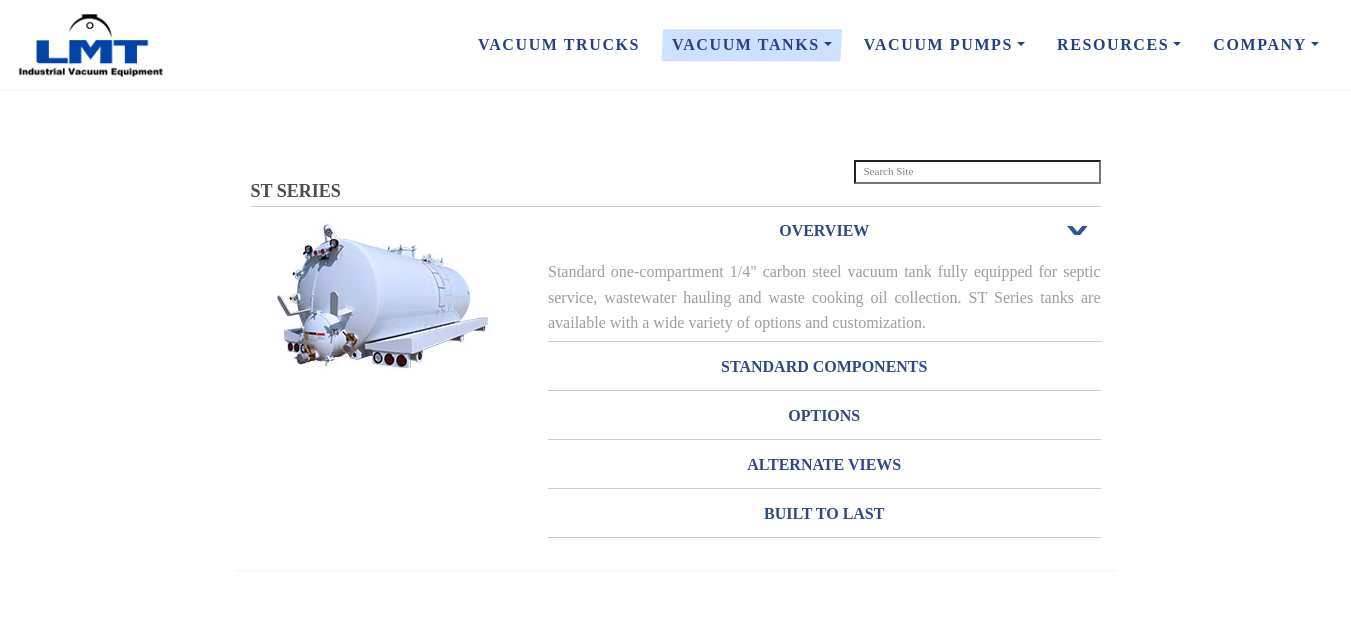 scroll, scrollTop: 0, scrollLeft: 0, axis: both 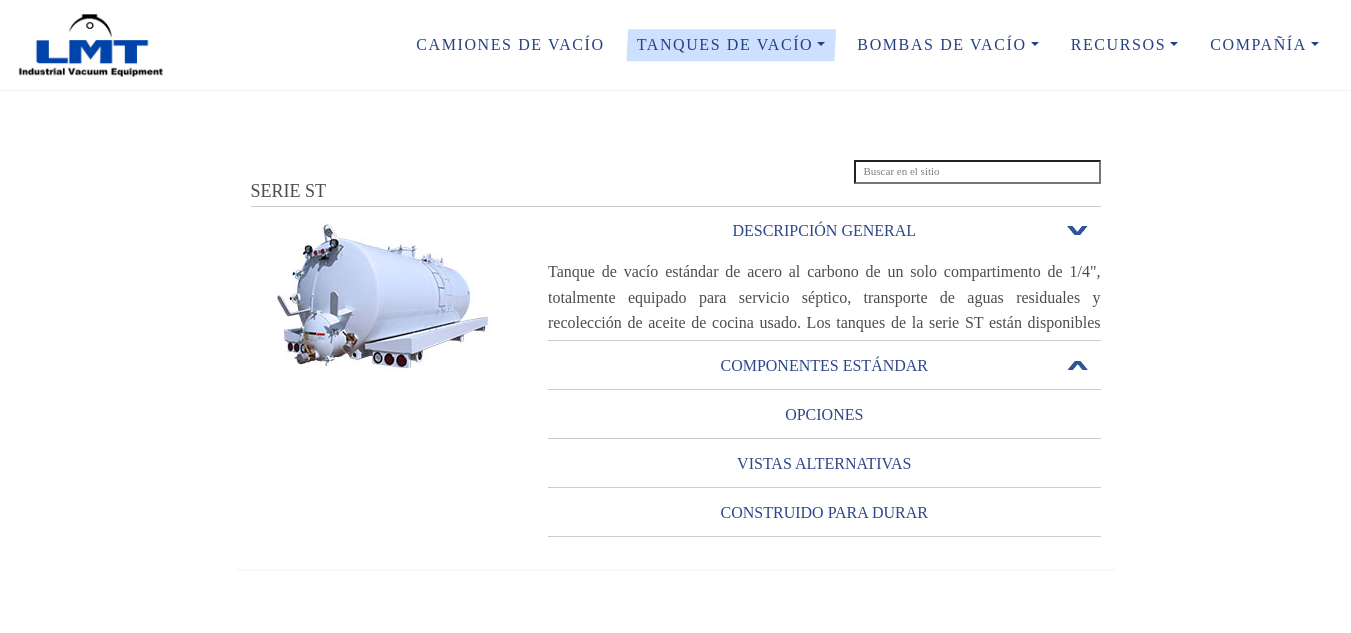 click on "COMPONENTES ESTÁNDAR" at bounding box center (824, 365) 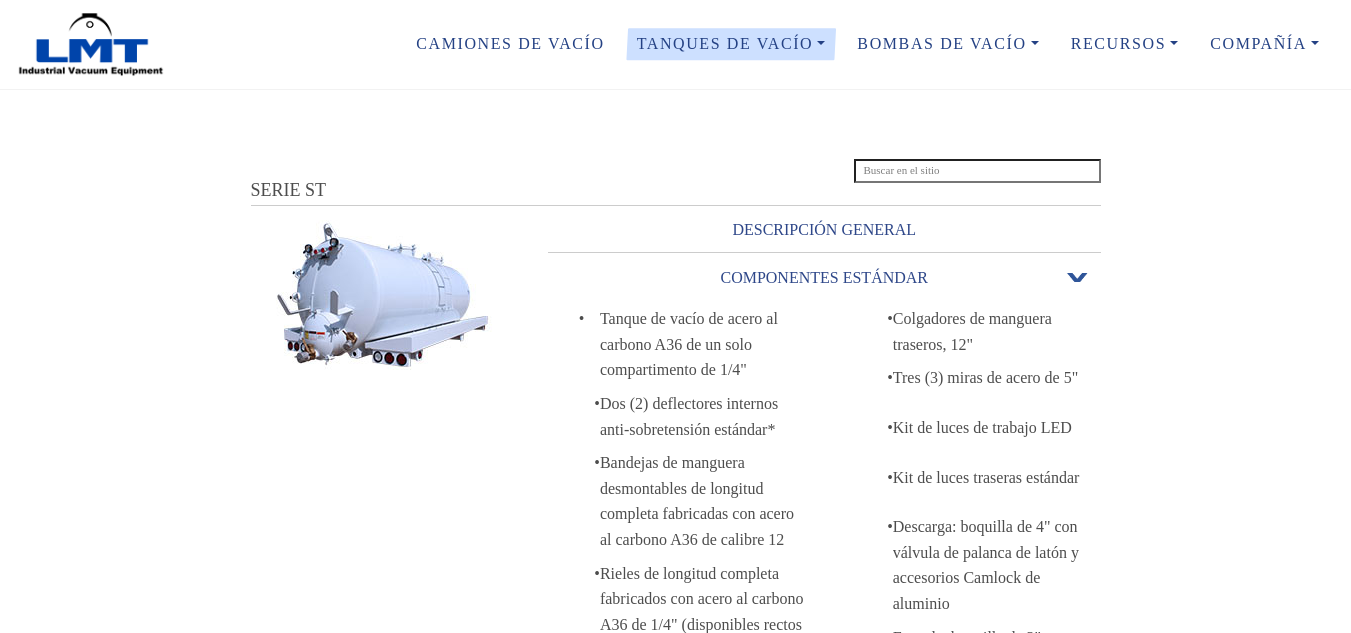 scroll, scrollTop: 0, scrollLeft: 0, axis: both 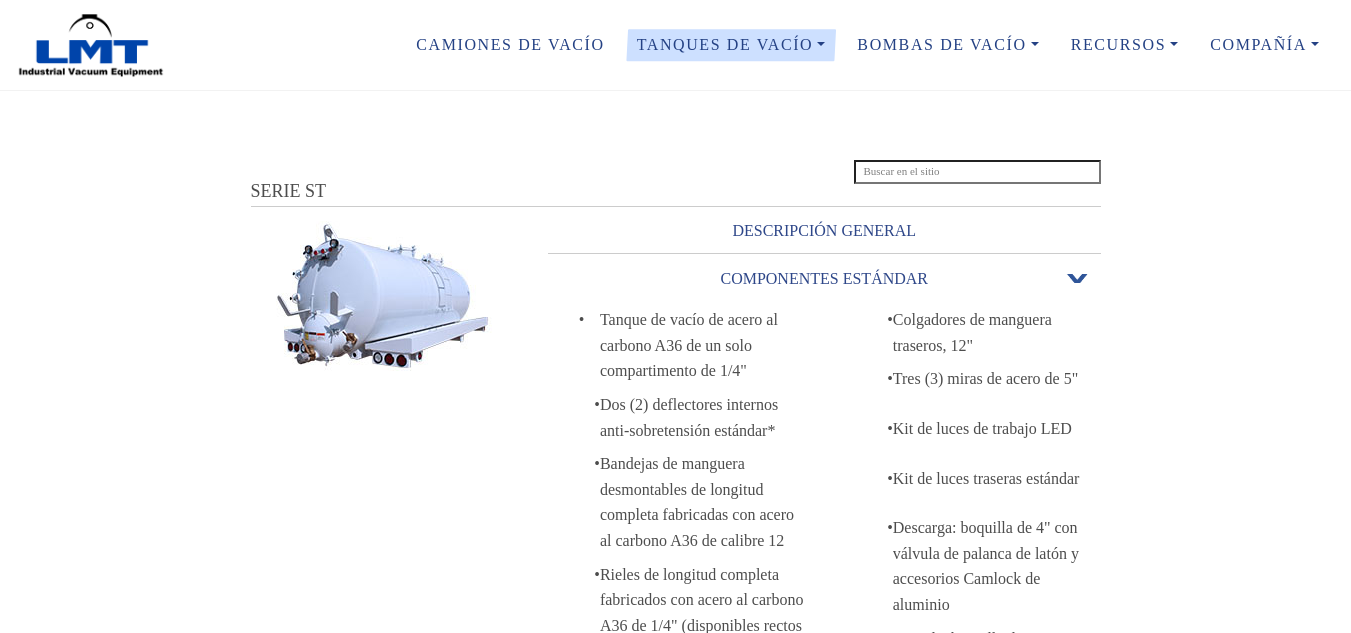 click on "COMPONENTES ESTÁNDAR" at bounding box center [824, 278] 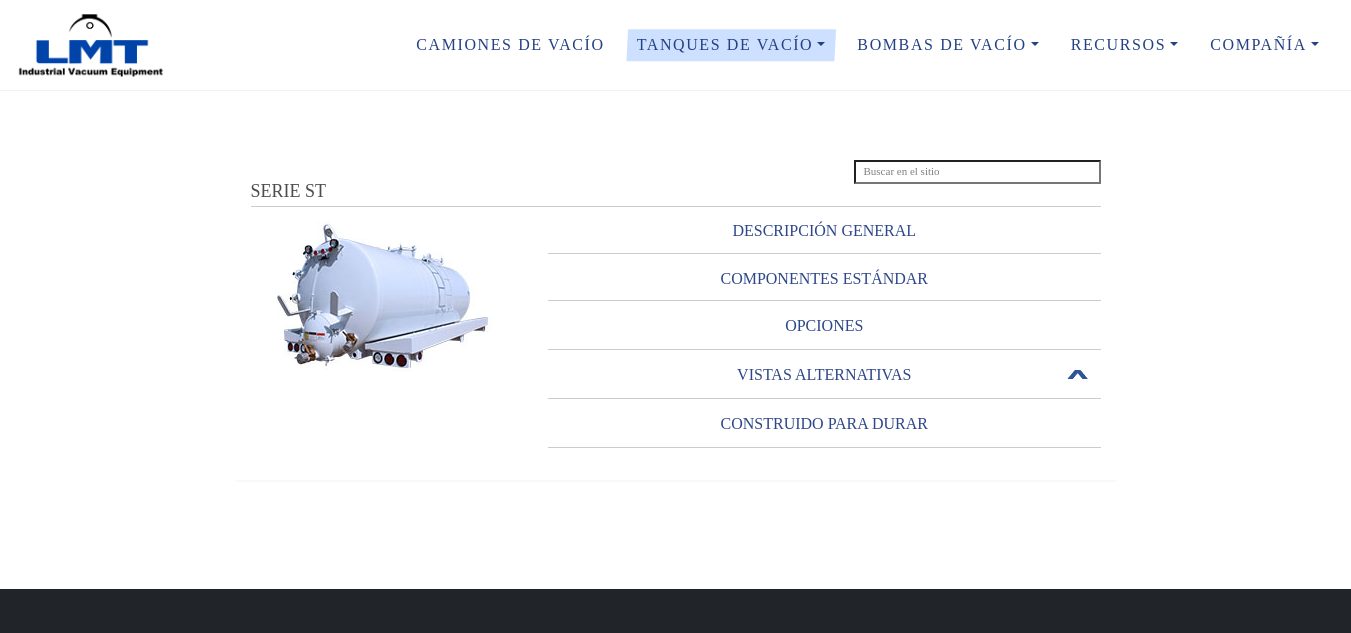 click on "VISTAS ALTERNATIVAS" at bounding box center [824, 374] 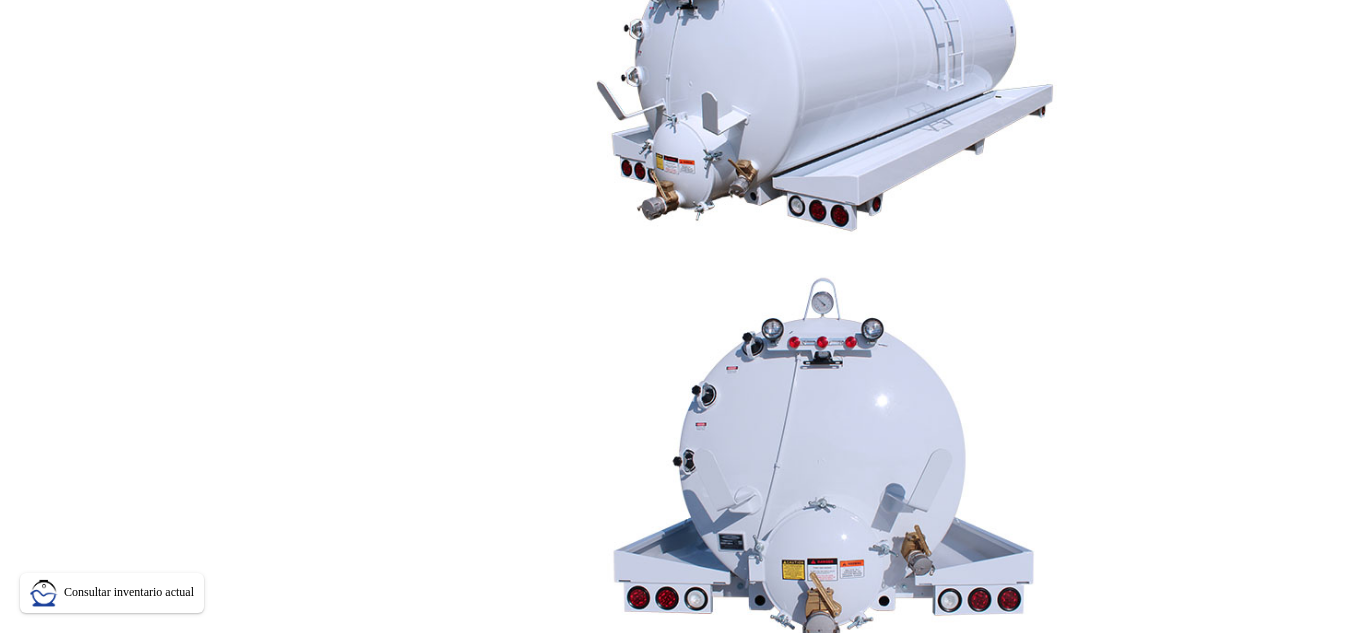 scroll, scrollTop: 153, scrollLeft: 0, axis: vertical 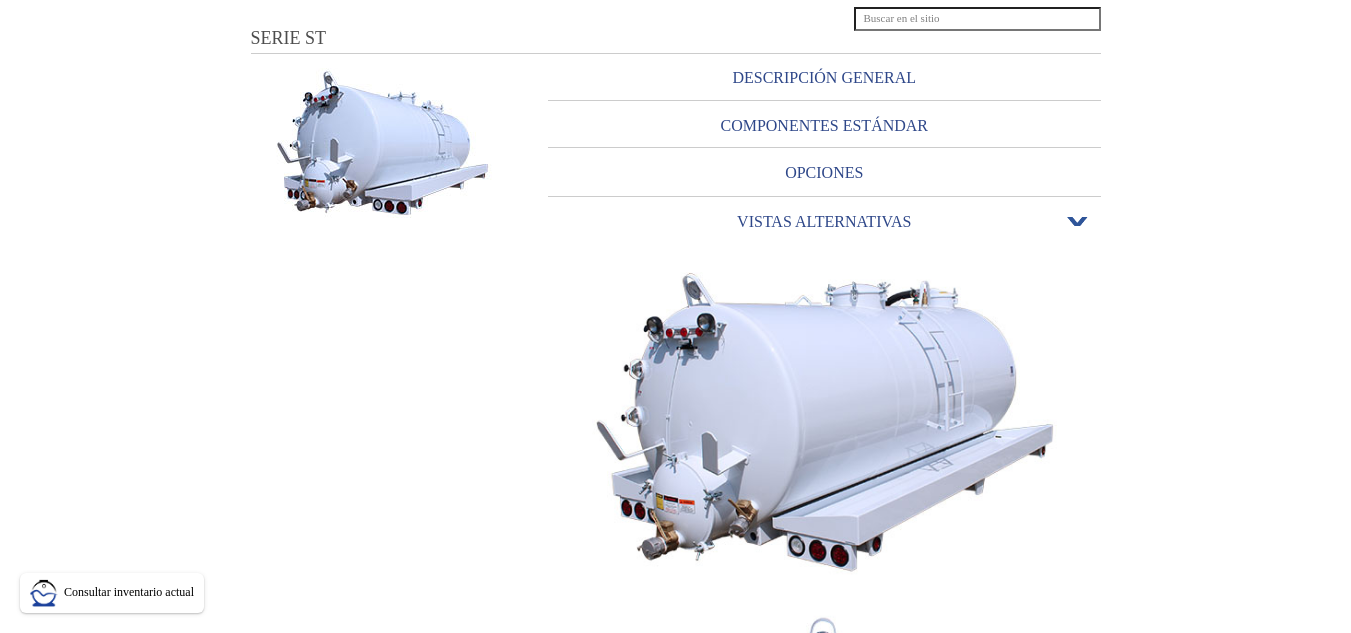 click on "Abrir o cerrar" at bounding box center [1078, 222] 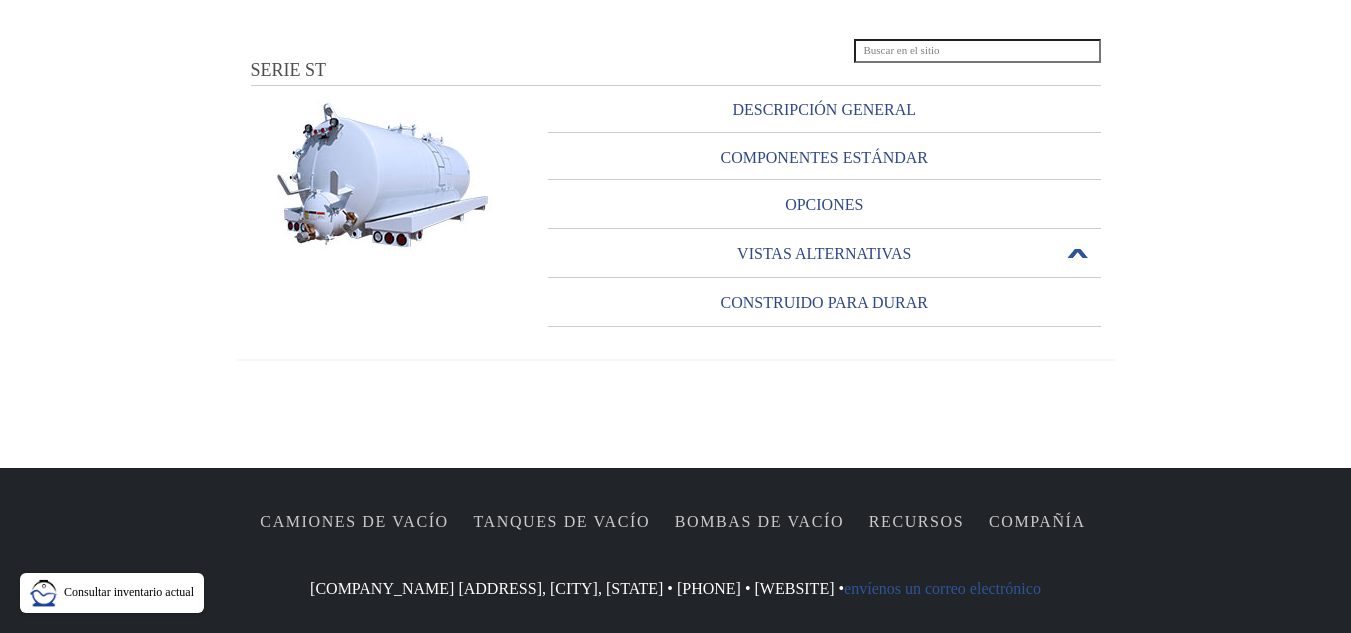 scroll, scrollTop: 146, scrollLeft: 0, axis: vertical 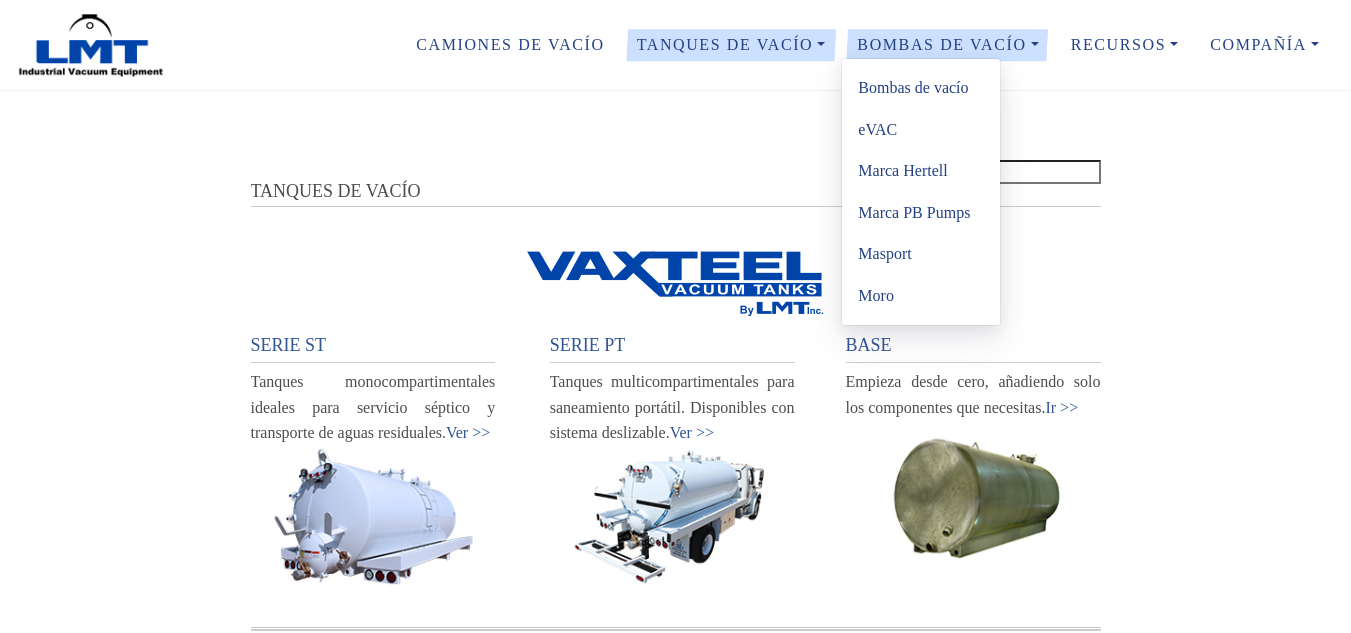 click on "Bombas de vacío" at bounding box center (913, 87) 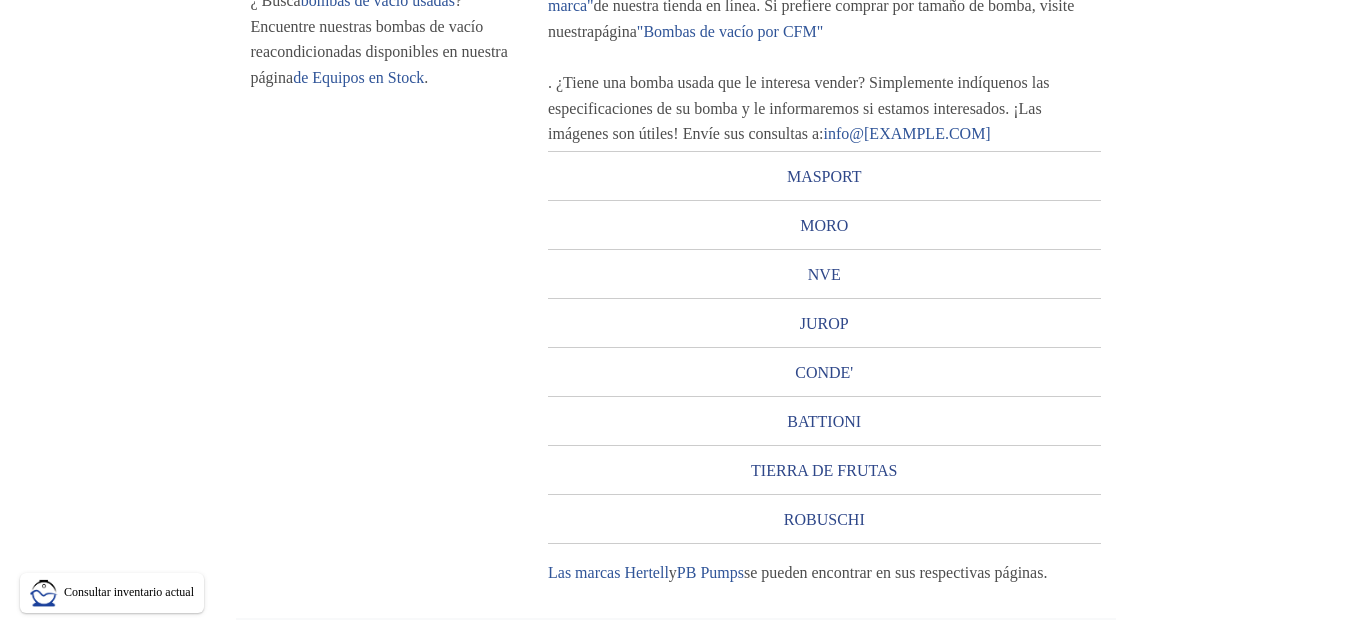 scroll, scrollTop: 500, scrollLeft: 0, axis: vertical 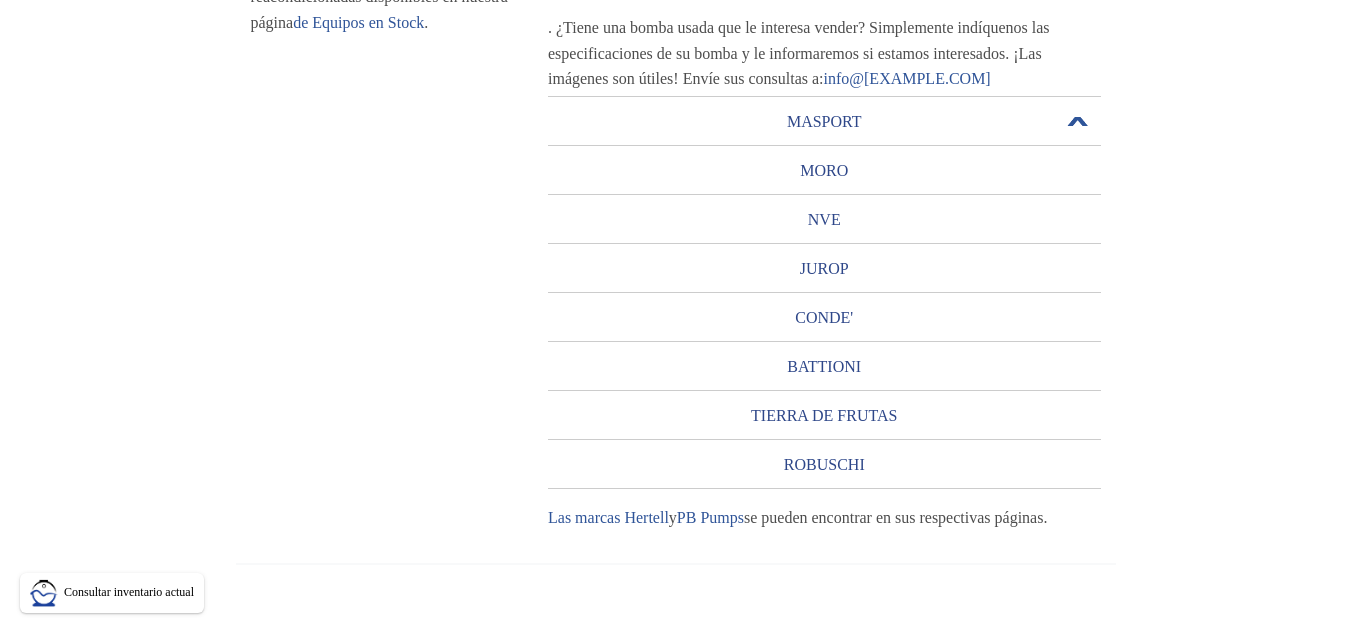 click on "MASPORT" at bounding box center (824, 121) 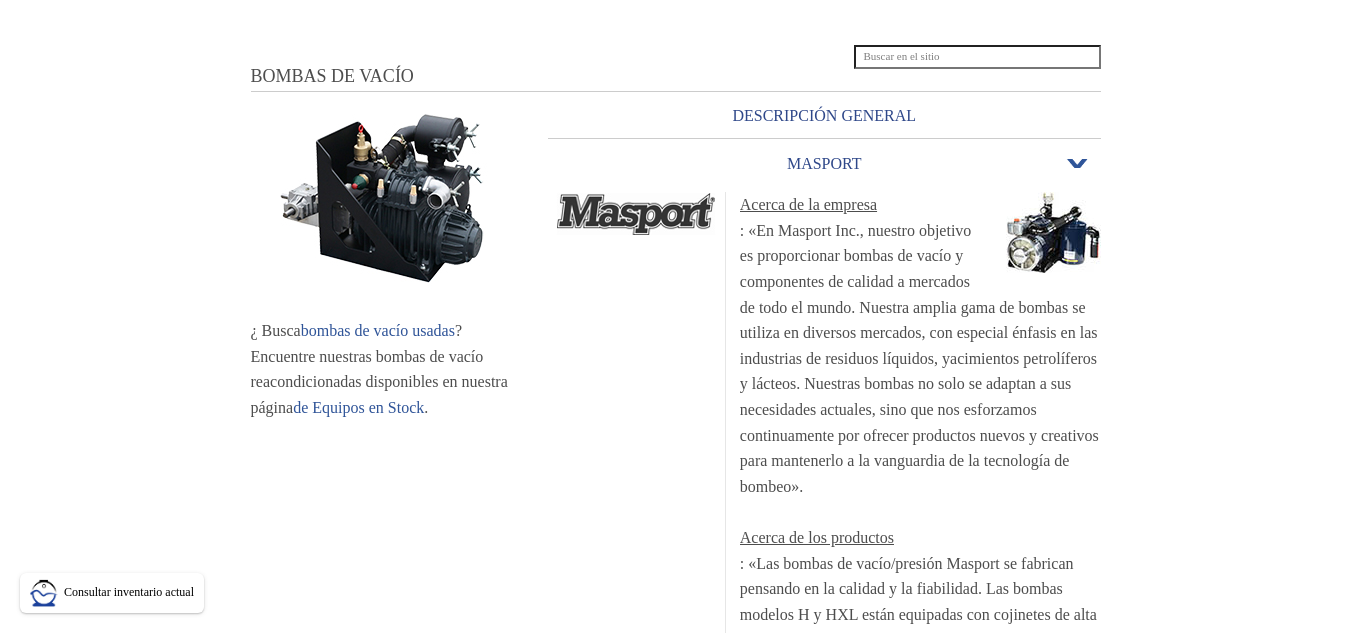 scroll, scrollTop: 0, scrollLeft: 0, axis: both 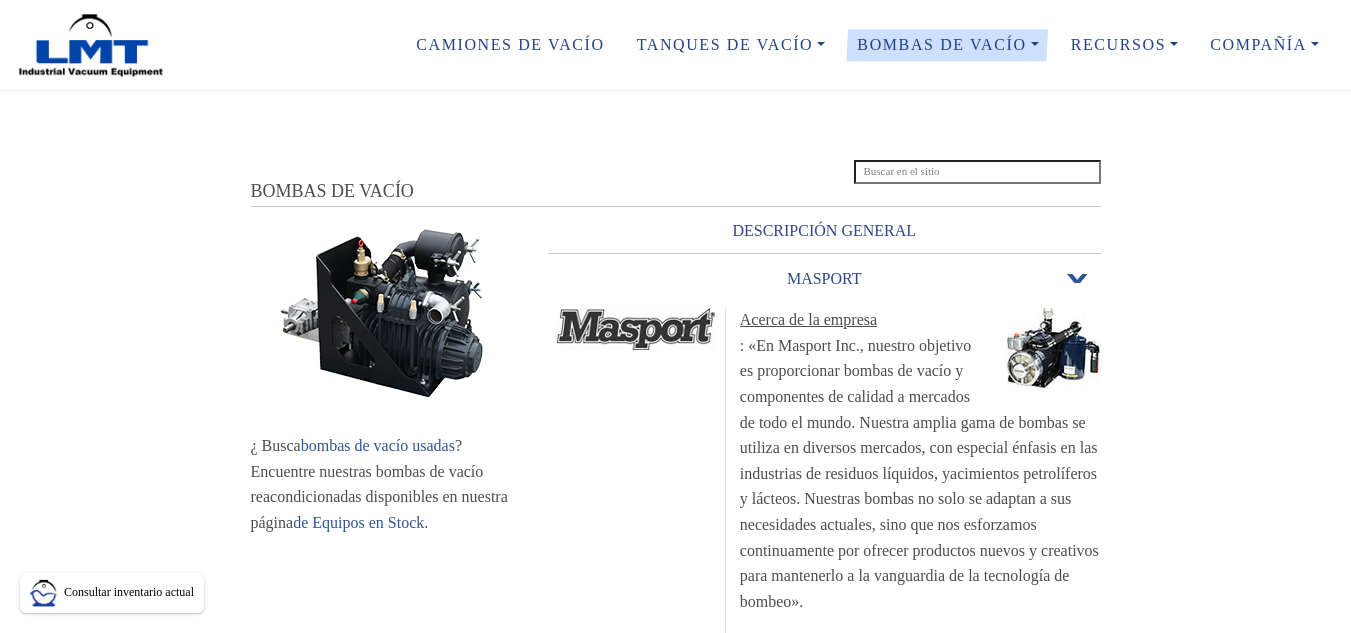 click on "Abrir o cerrar" at bounding box center (1078, 279) 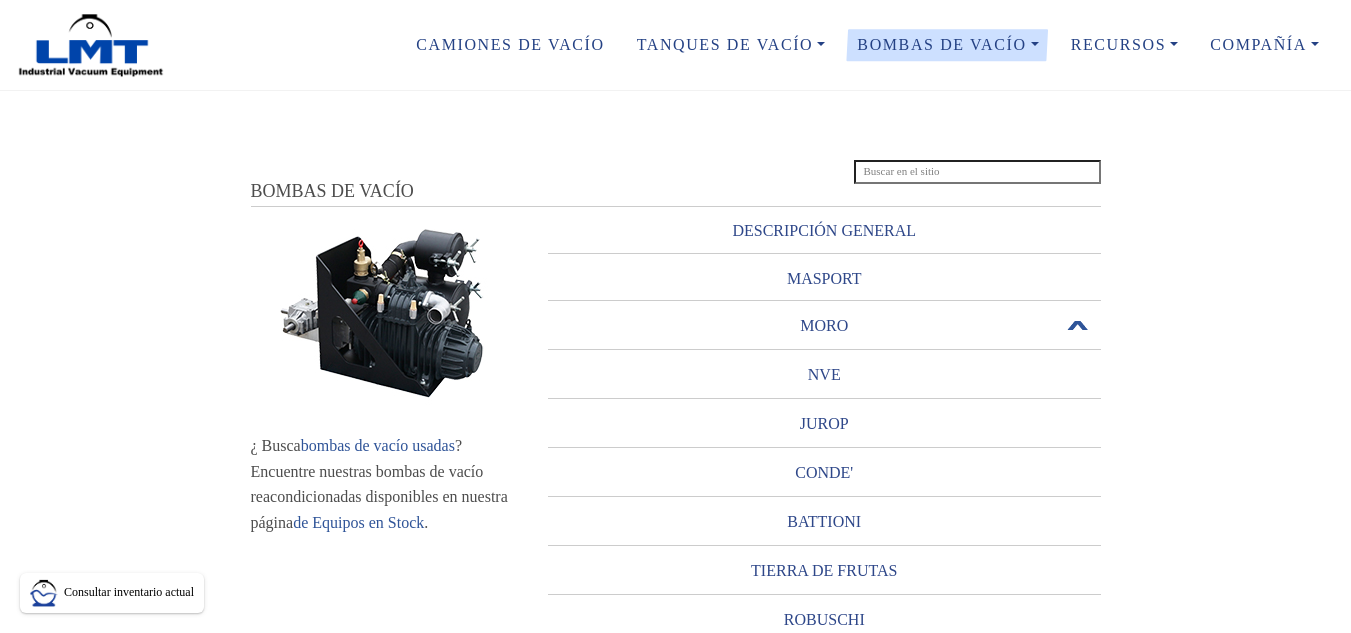 click on "MORO" at bounding box center (824, 326) 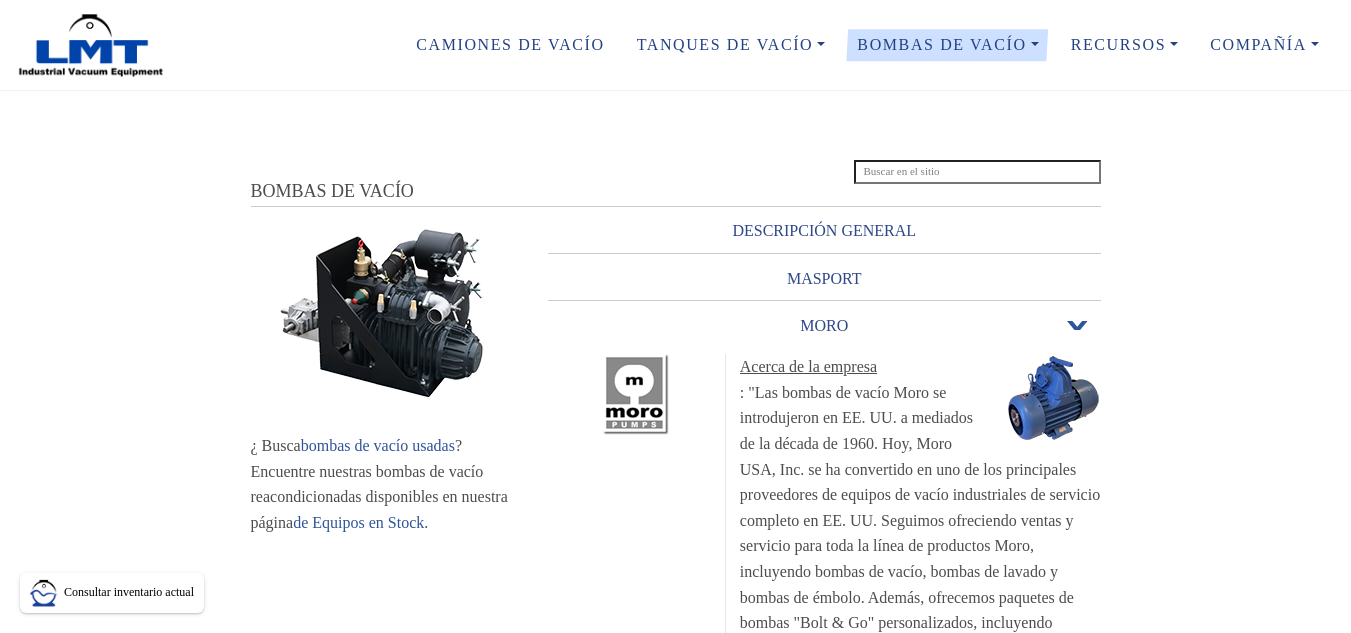 click on "MORO" at bounding box center [824, 326] 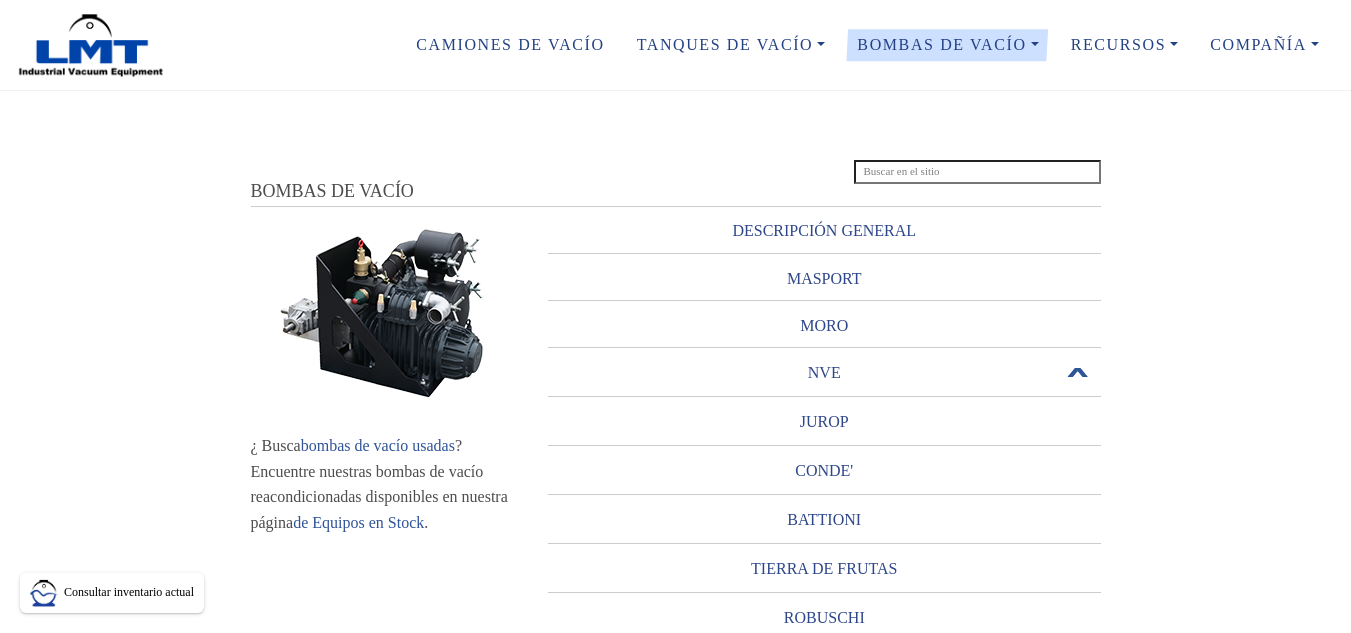click on "NVE" at bounding box center [824, 372] 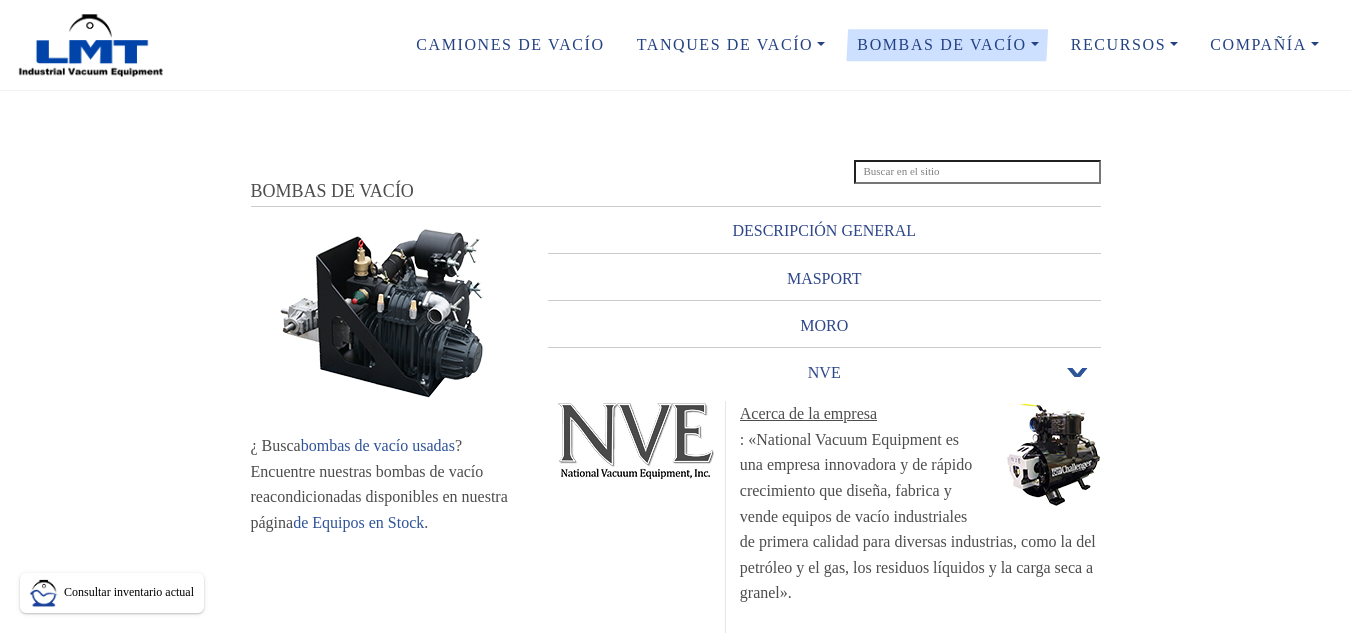 click on "NVE" at bounding box center (824, 372) 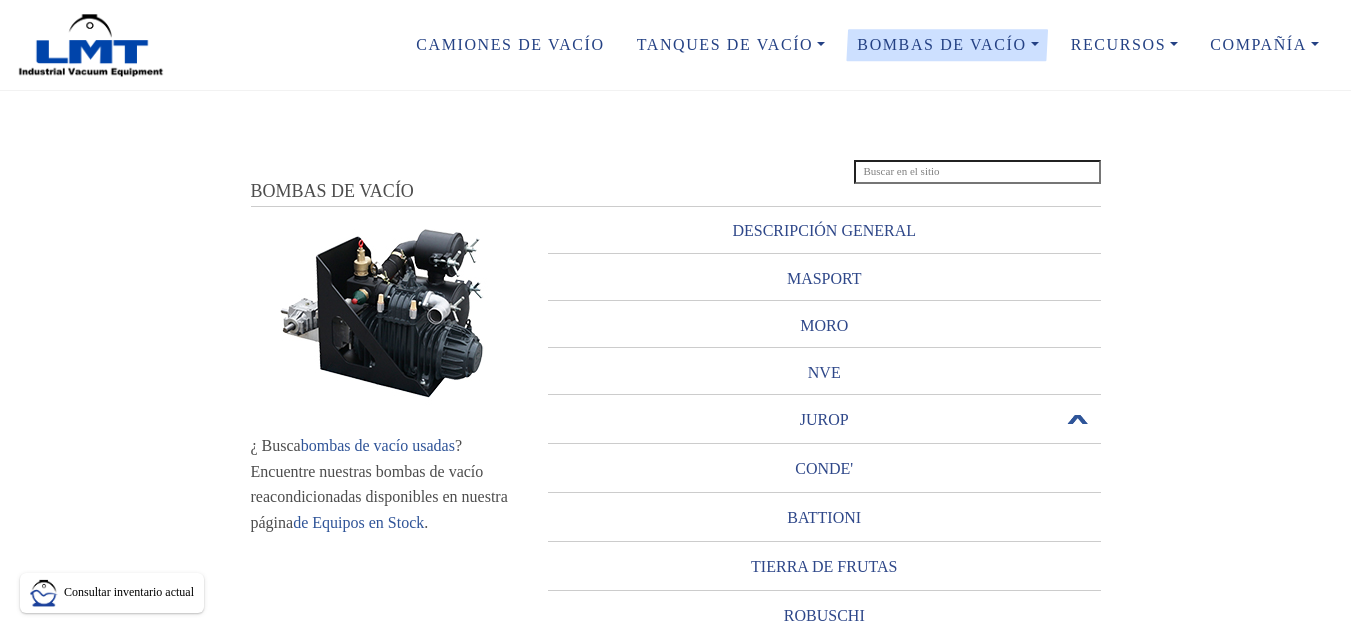 click on "JUROP" at bounding box center [824, 419] 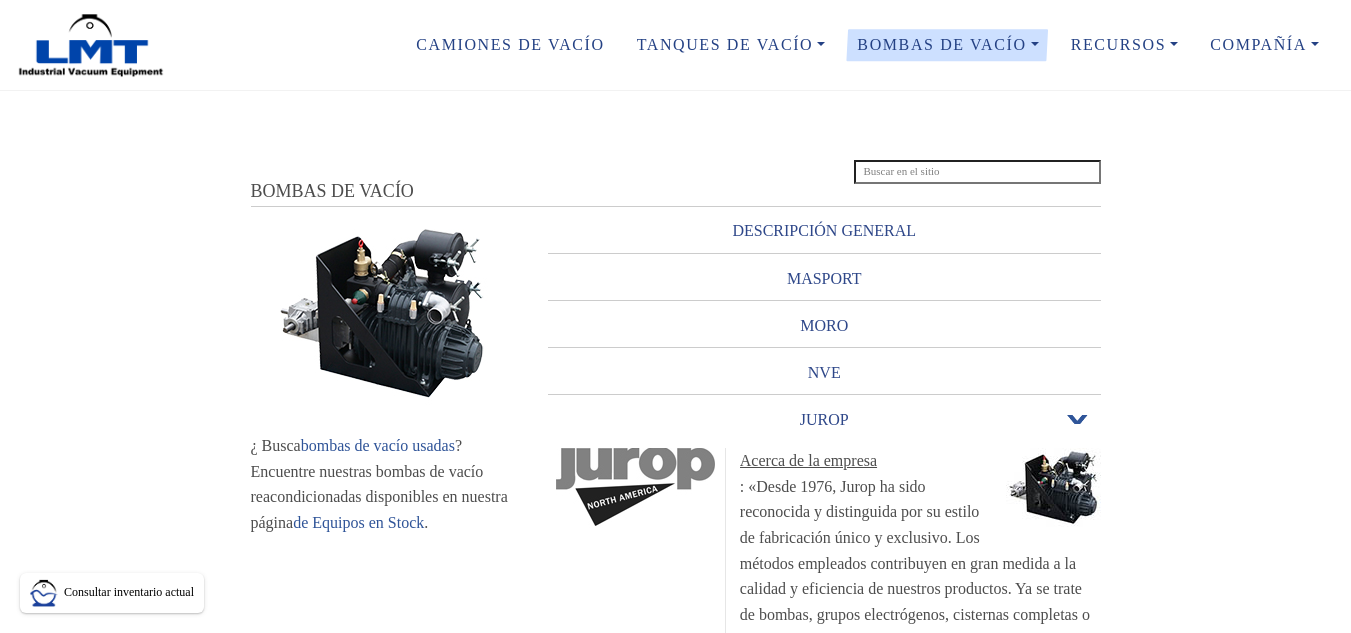 click on "JUROP" at bounding box center [824, 419] 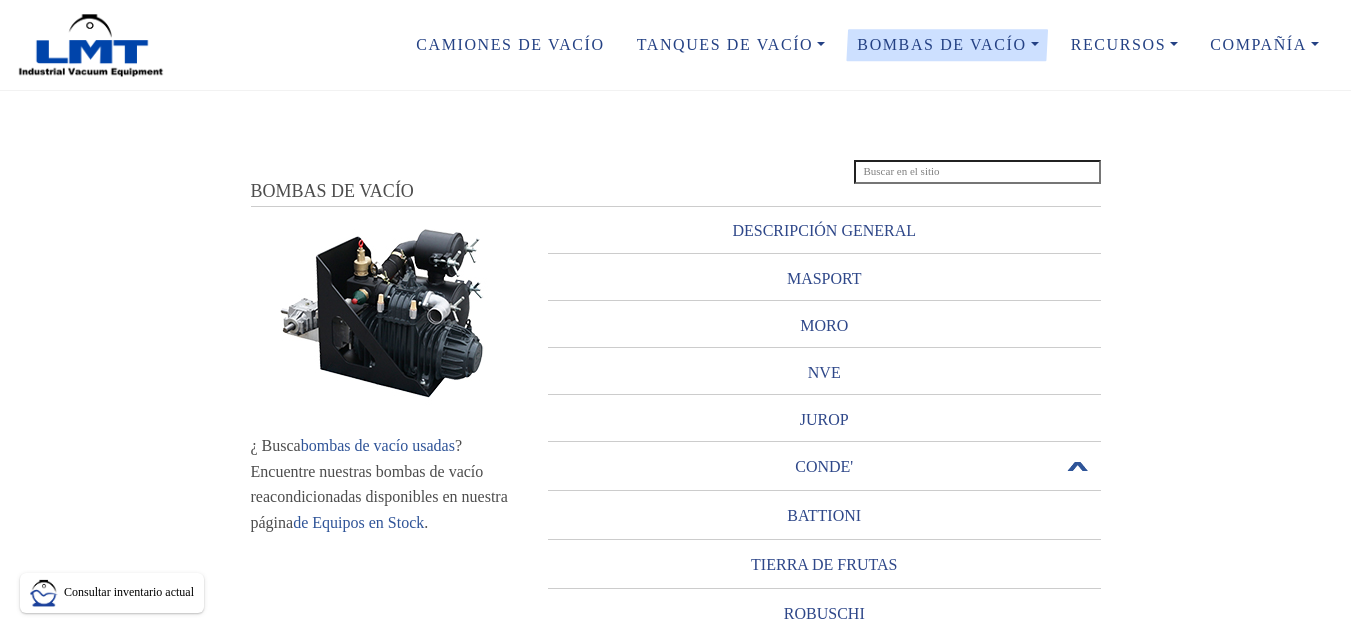 click on "CONDE'" at bounding box center (824, 466) 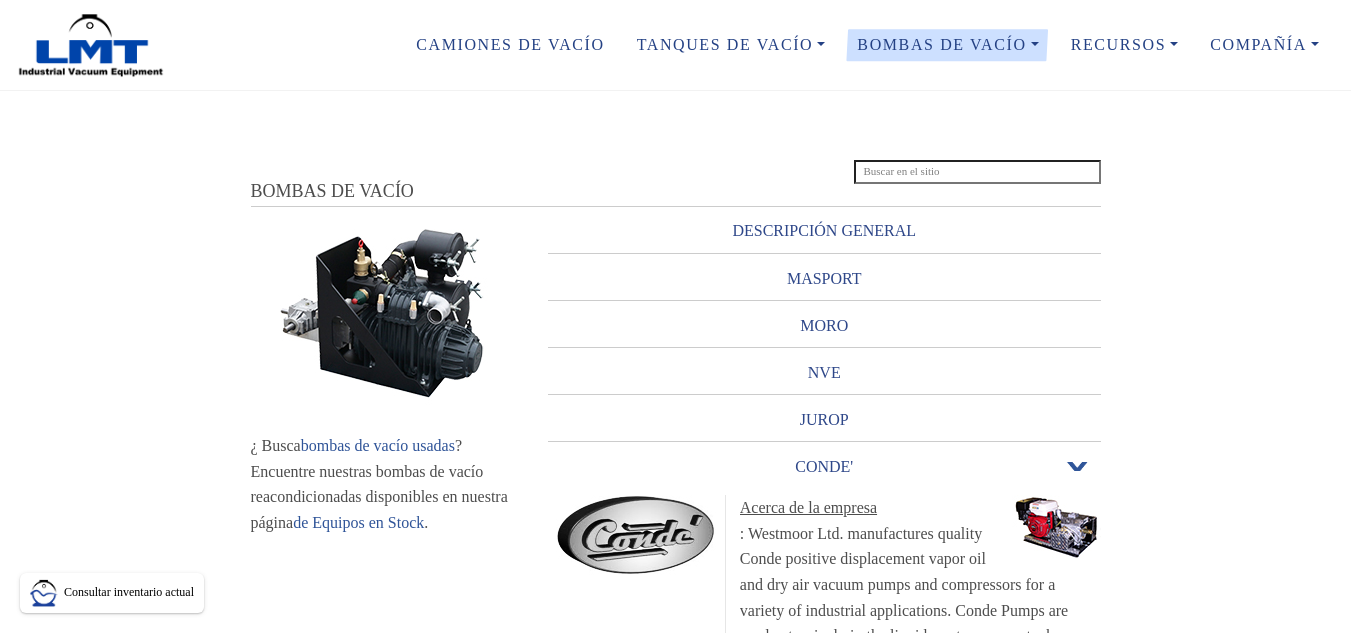 click on "CONDE'" at bounding box center [824, 466] 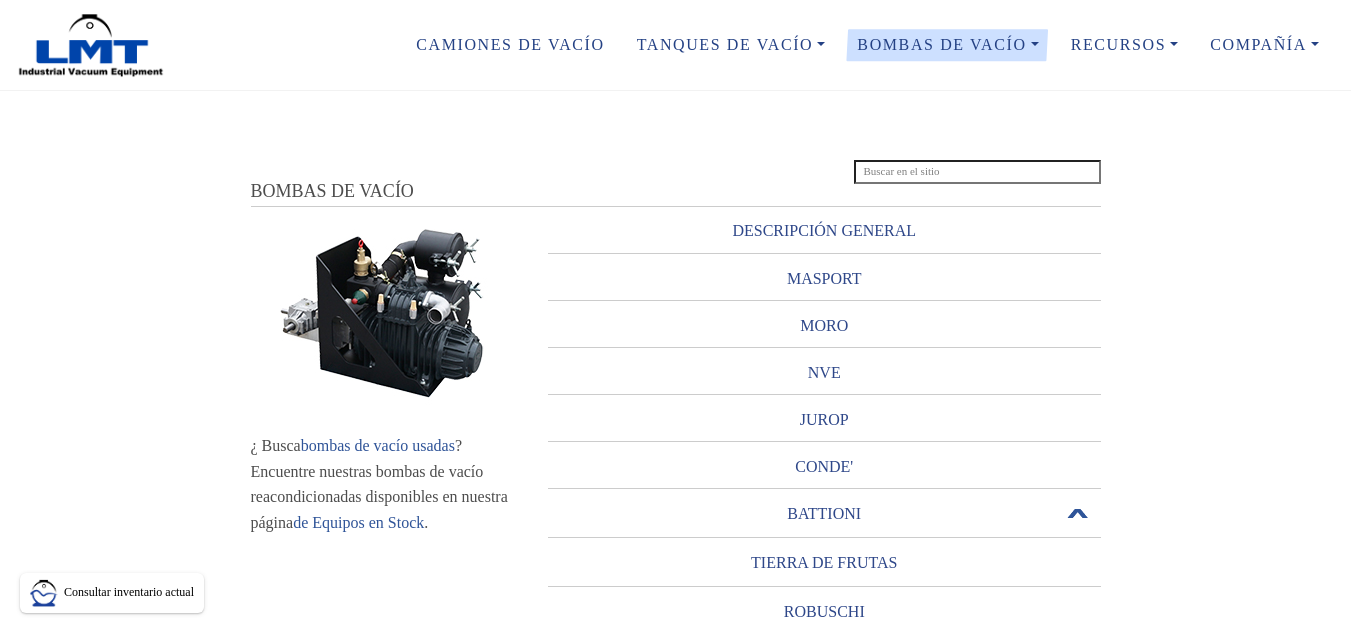 click on "BATTIONI" at bounding box center [824, 513] 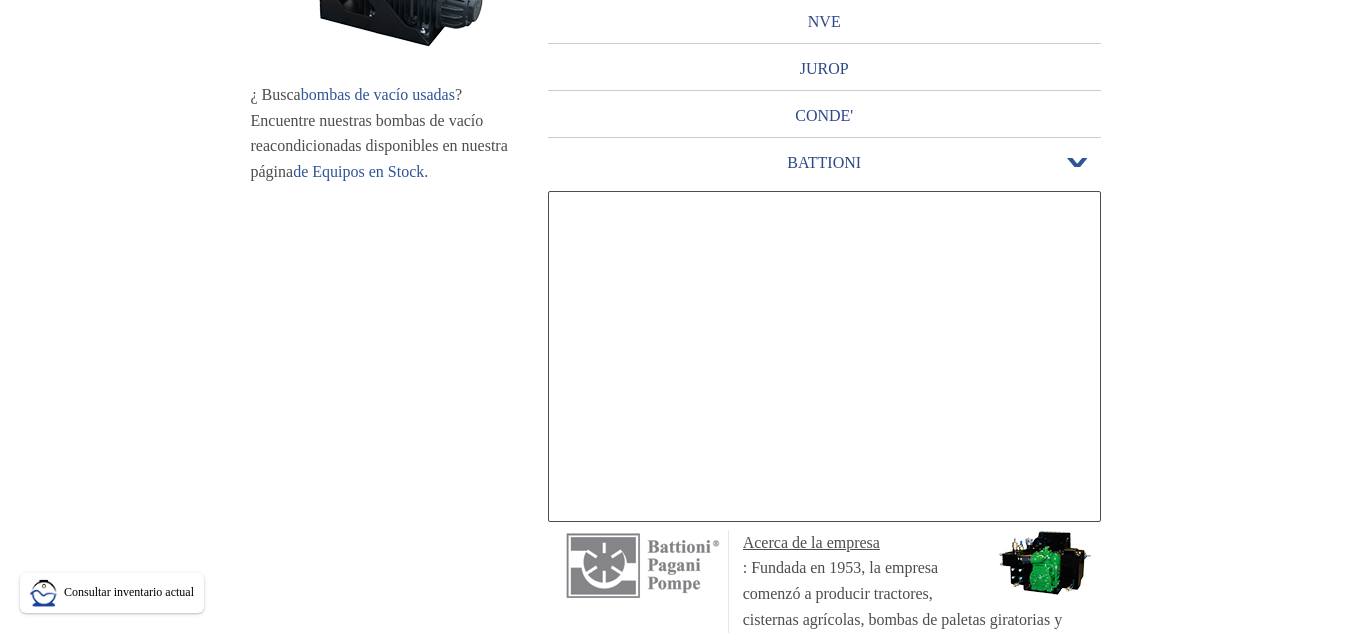 scroll, scrollTop: 400, scrollLeft: 0, axis: vertical 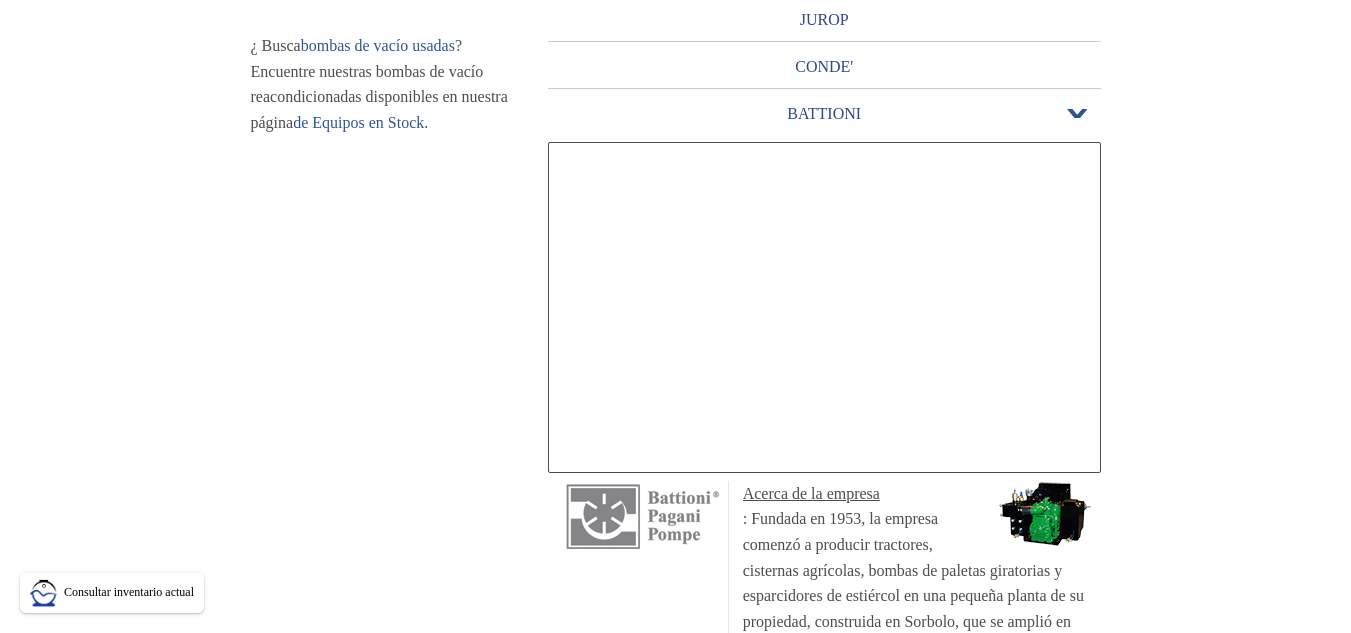 click on "BATTIONI" at bounding box center (824, 113) 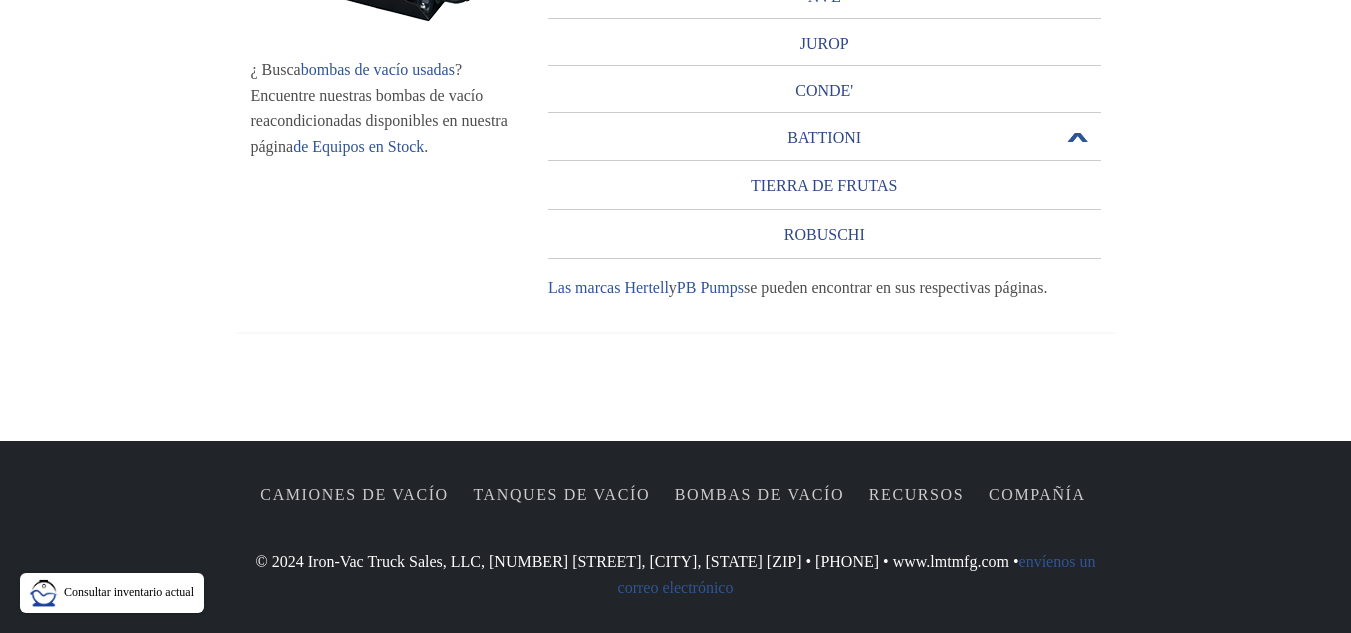 scroll, scrollTop: 375, scrollLeft: 0, axis: vertical 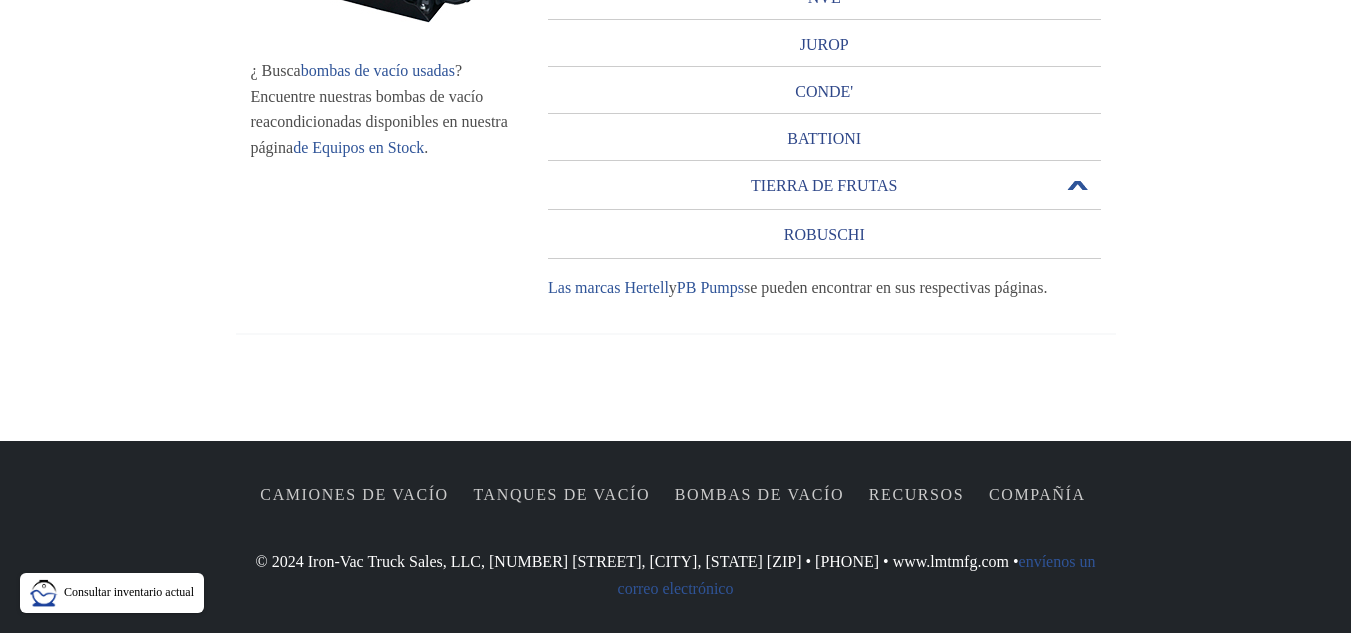 click on "TIERRA DE FRUTAS" at bounding box center (824, 185) 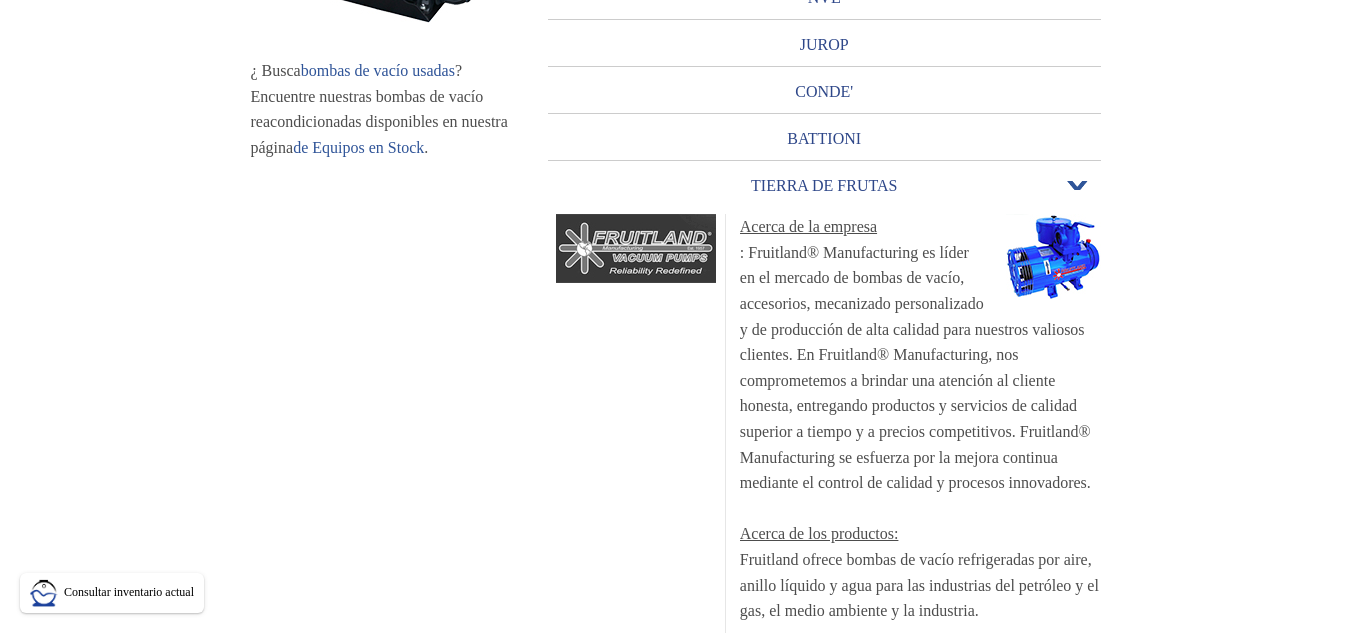 click on "TIERRA DE FRUTAS" at bounding box center (824, 185) 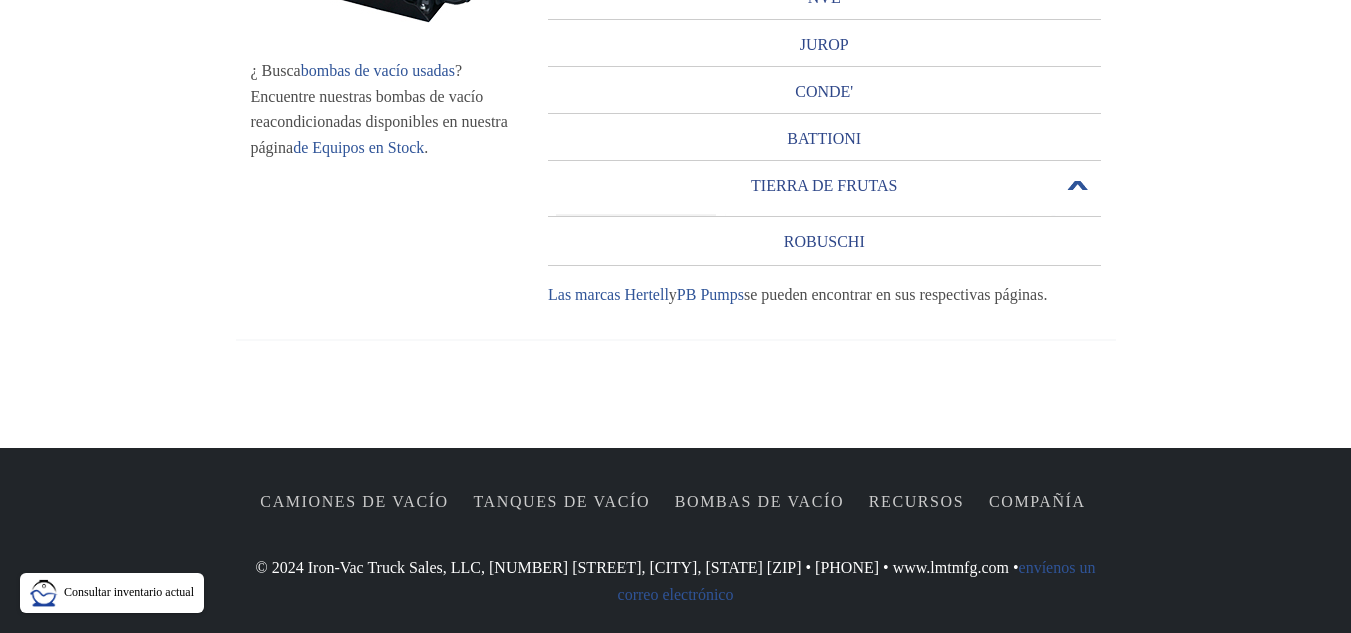 scroll, scrollTop: 373, scrollLeft: 0, axis: vertical 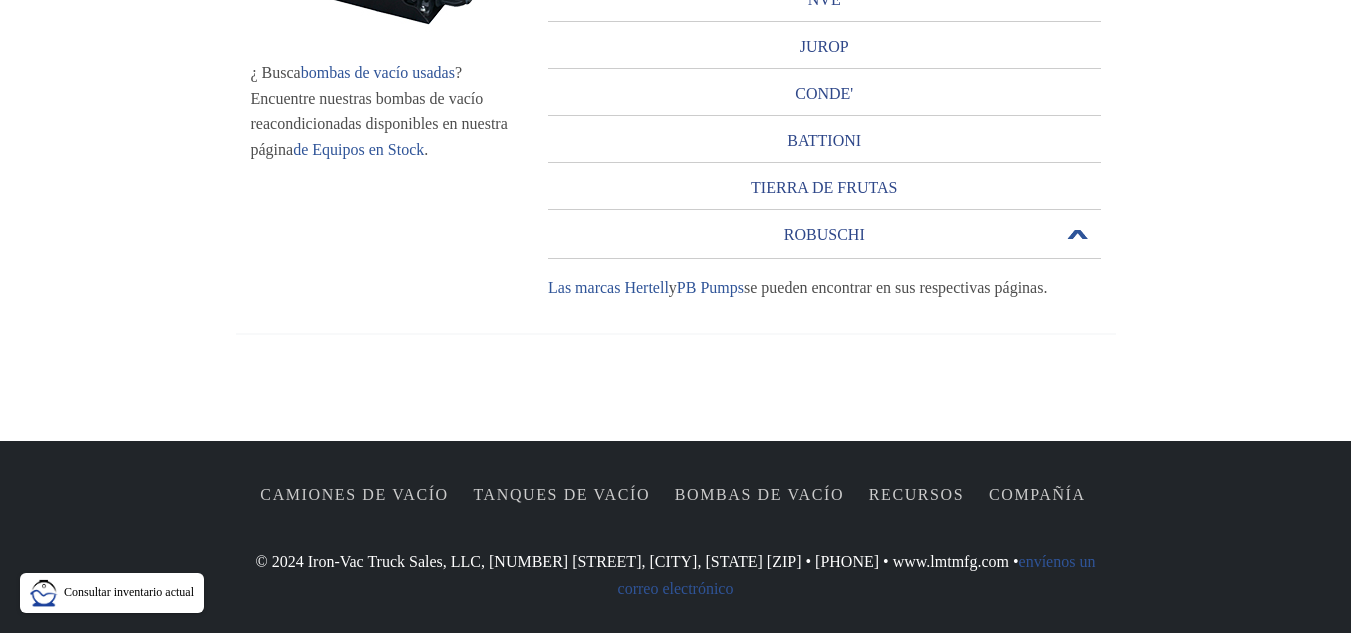 click on "ROBUSCHI" at bounding box center [824, 234] 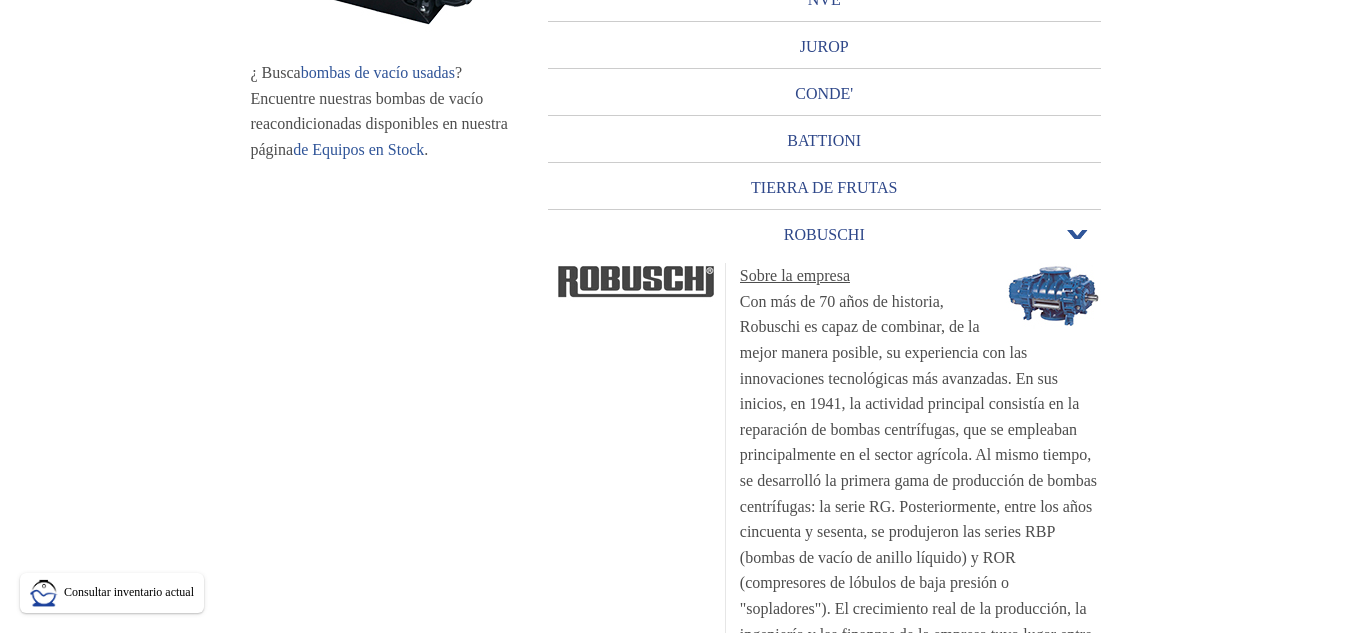 click on "Abrir o cerrar" at bounding box center [1078, 235] 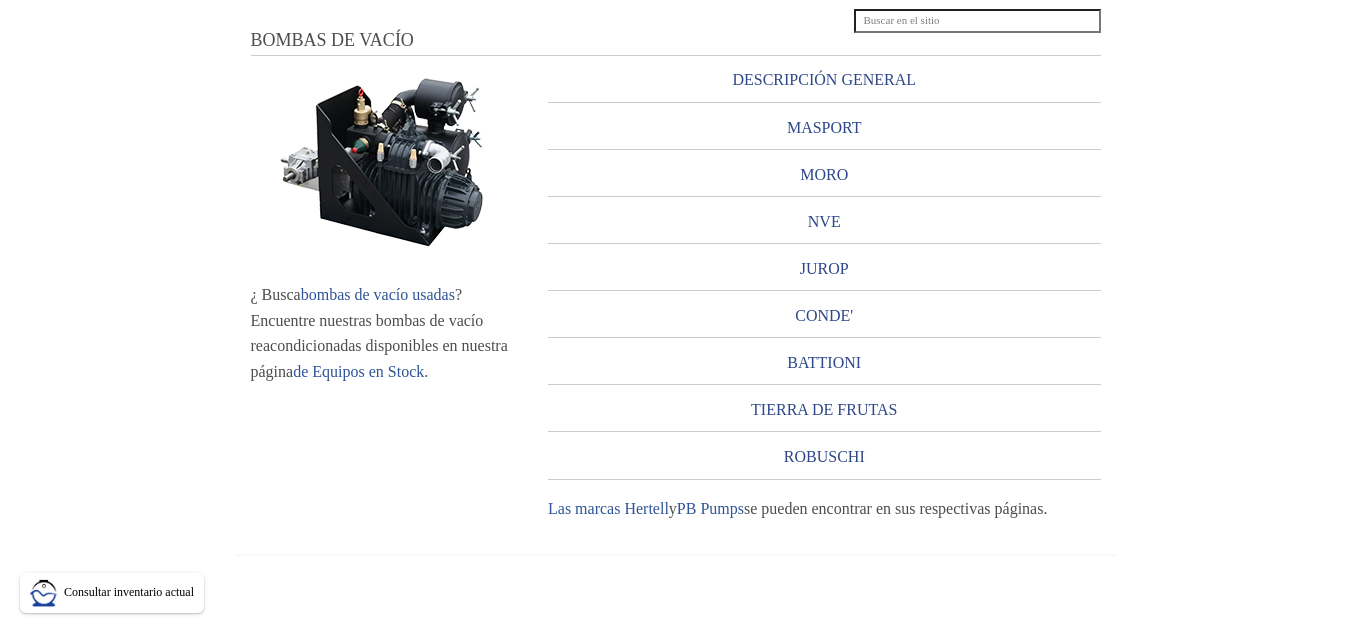 scroll, scrollTop: 0, scrollLeft: 0, axis: both 